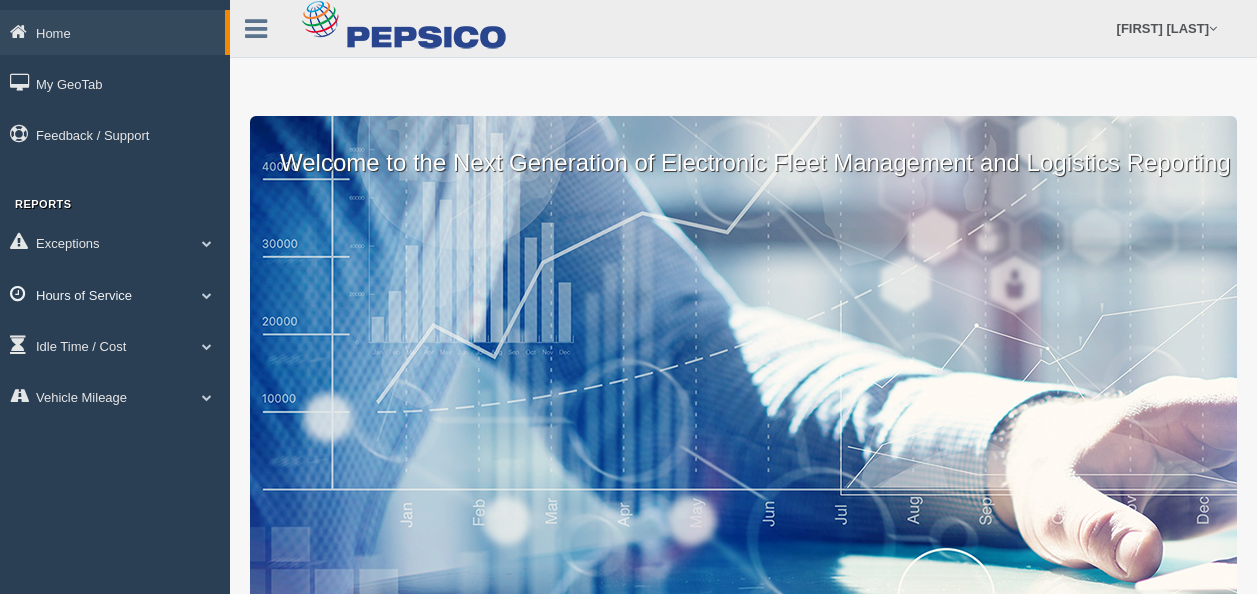 scroll, scrollTop: 0, scrollLeft: 0, axis: both 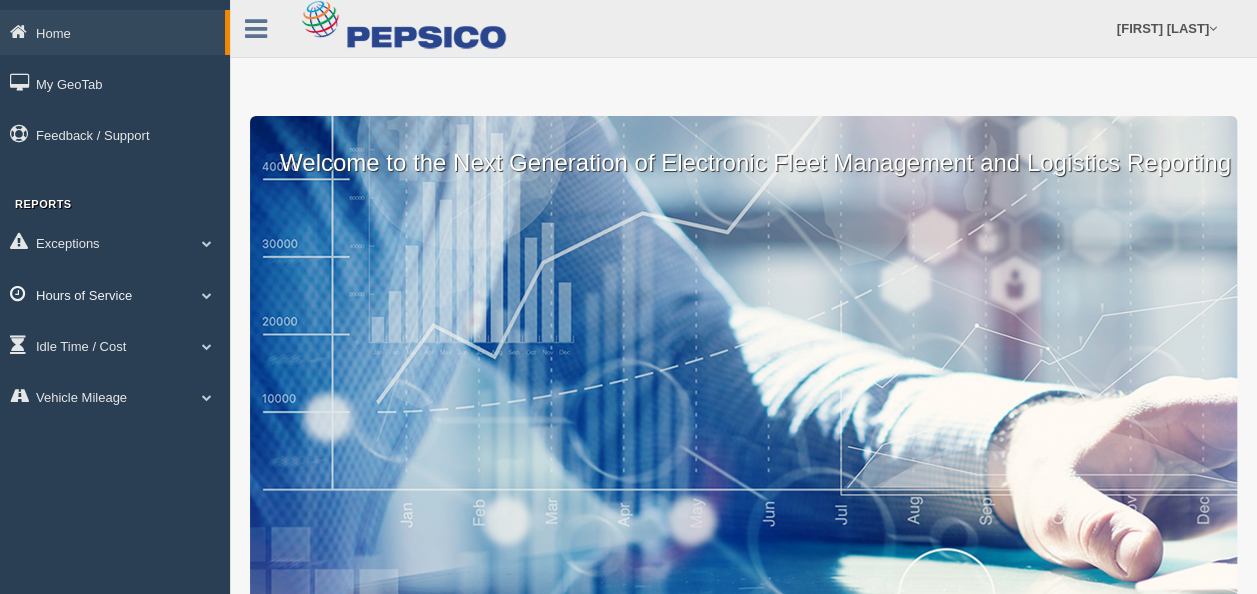 click on "Hours of Service" at bounding box center (115, 294) 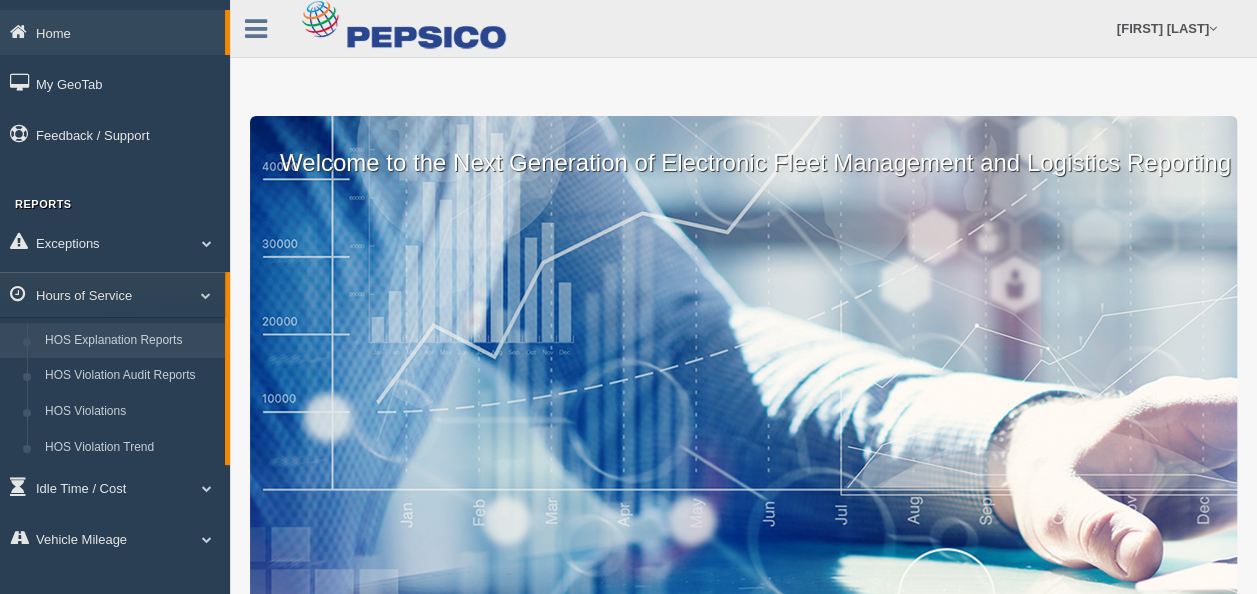 click on "HOS Explanation Reports" at bounding box center (130, 341) 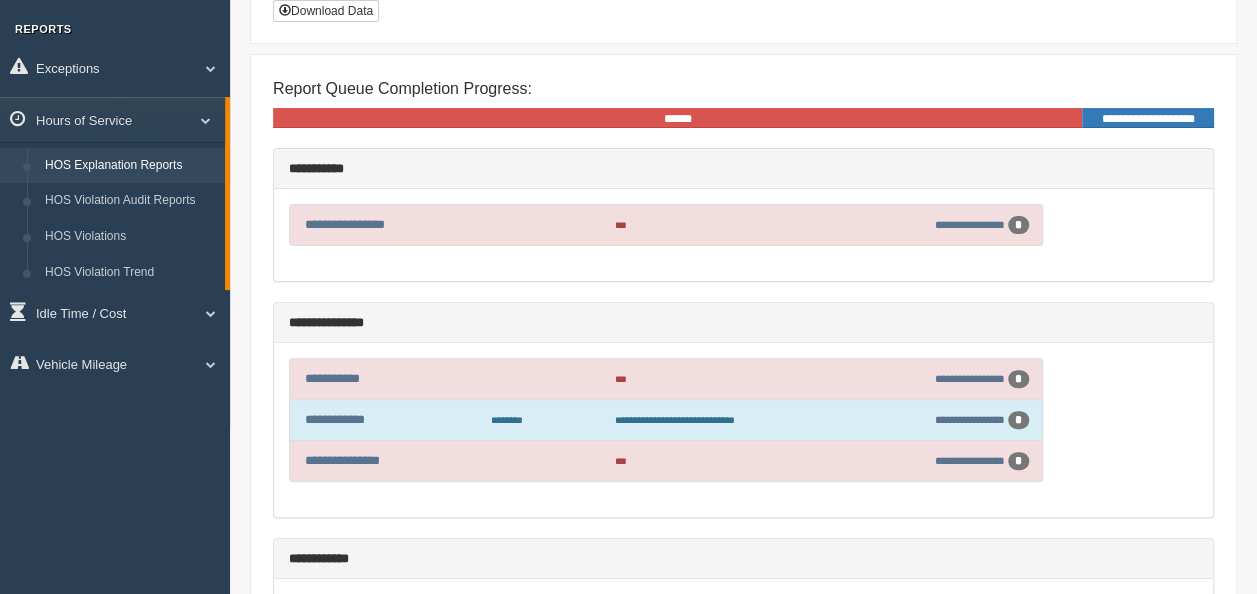 scroll, scrollTop: 77, scrollLeft: 0, axis: vertical 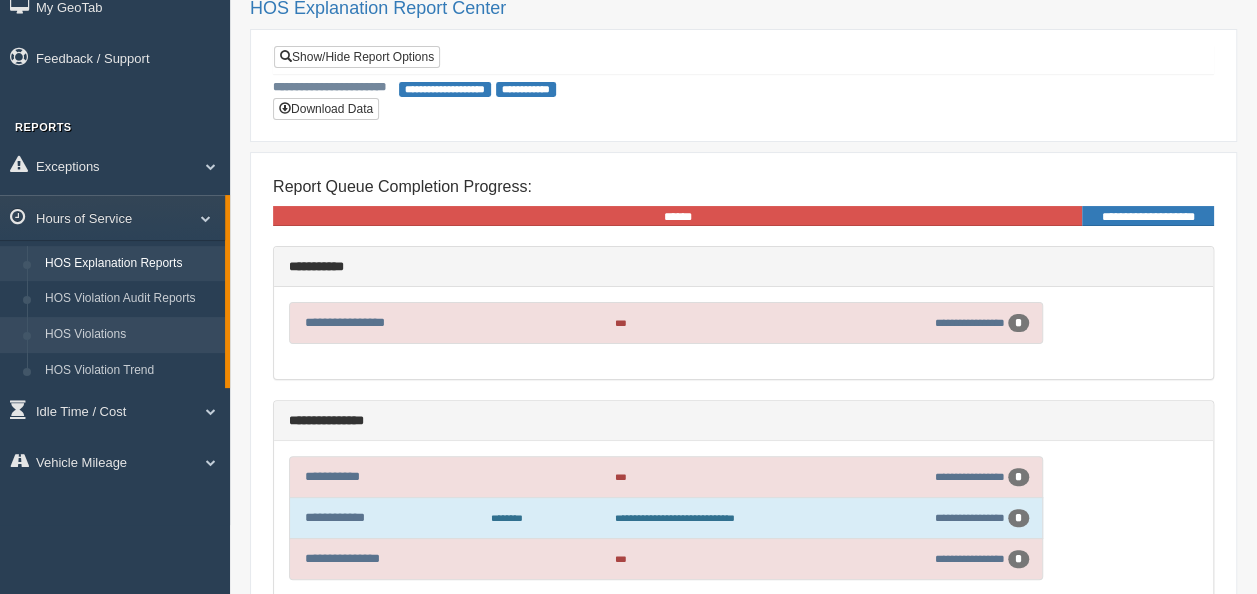 click on "HOS Violations" at bounding box center (130, 335) 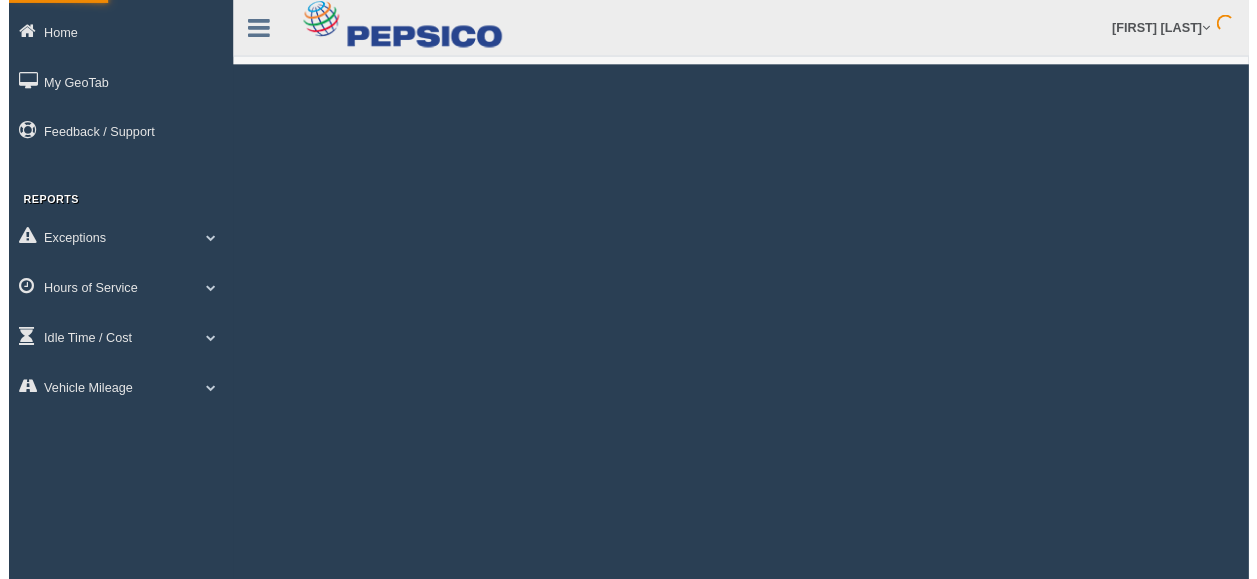 scroll, scrollTop: 0, scrollLeft: 0, axis: both 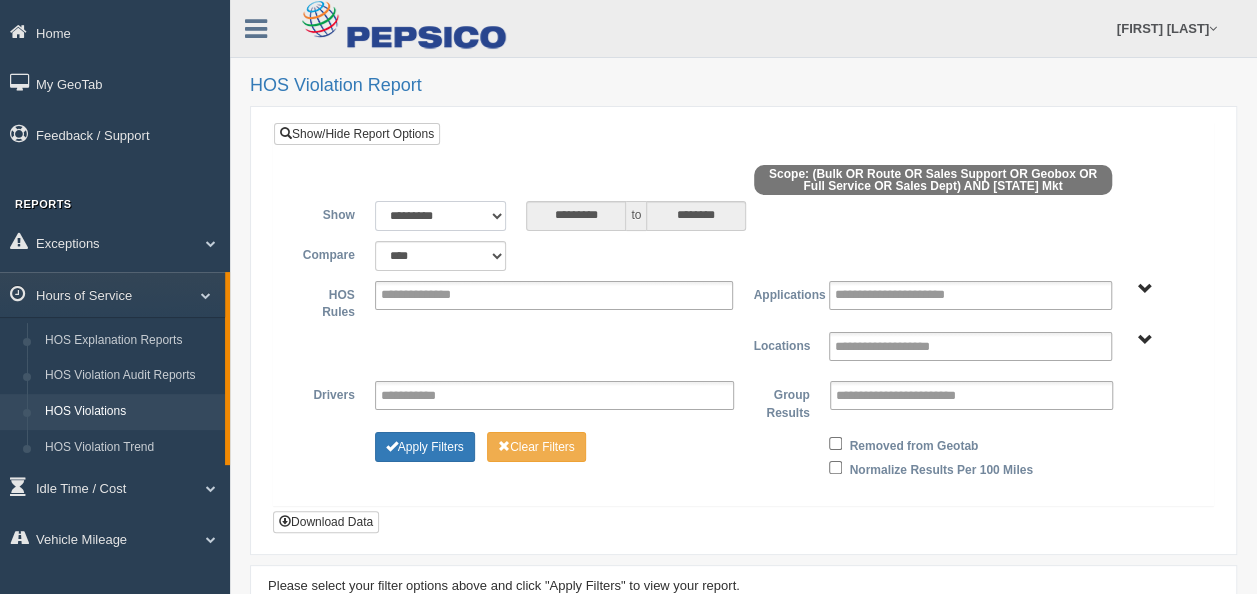 click on "**********" at bounding box center (441, 216) 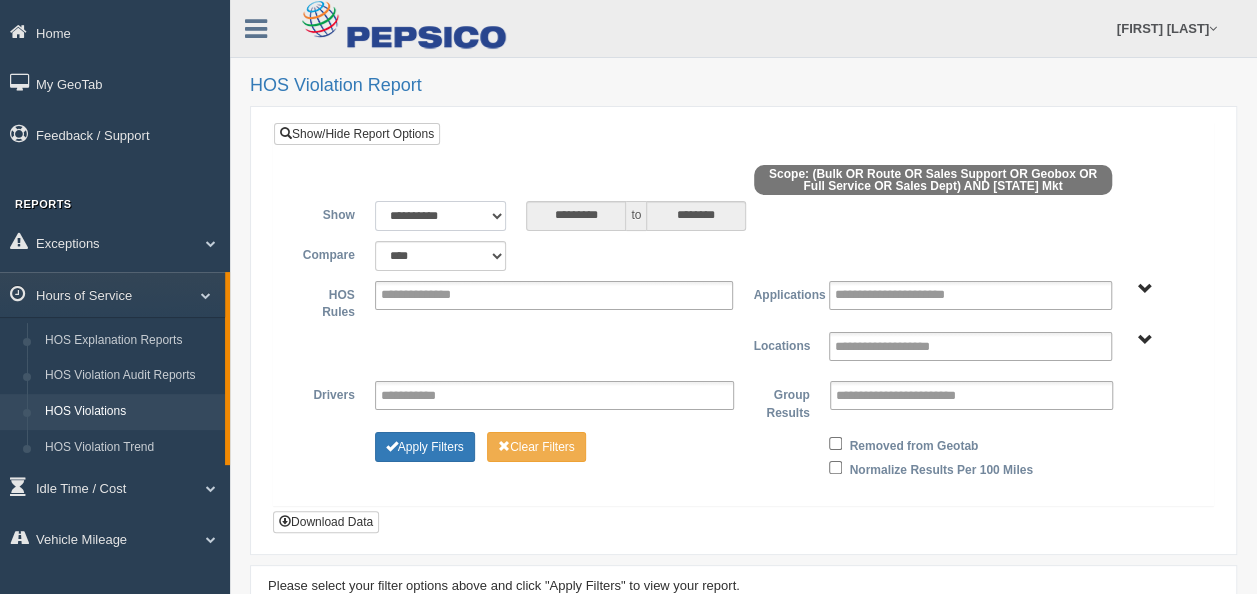 click on "**********" at bounding box center (441, 216) 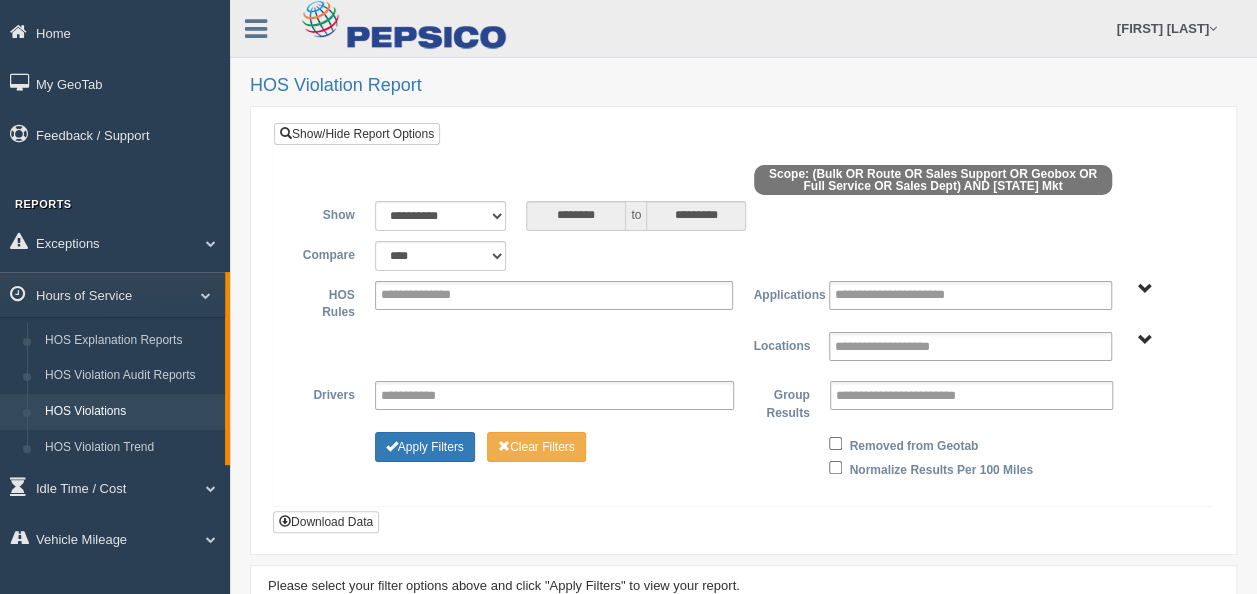 click on "Bulk Full Service Geobox Route Sales Dept Sales Support" at bounding box center [1144, 289] 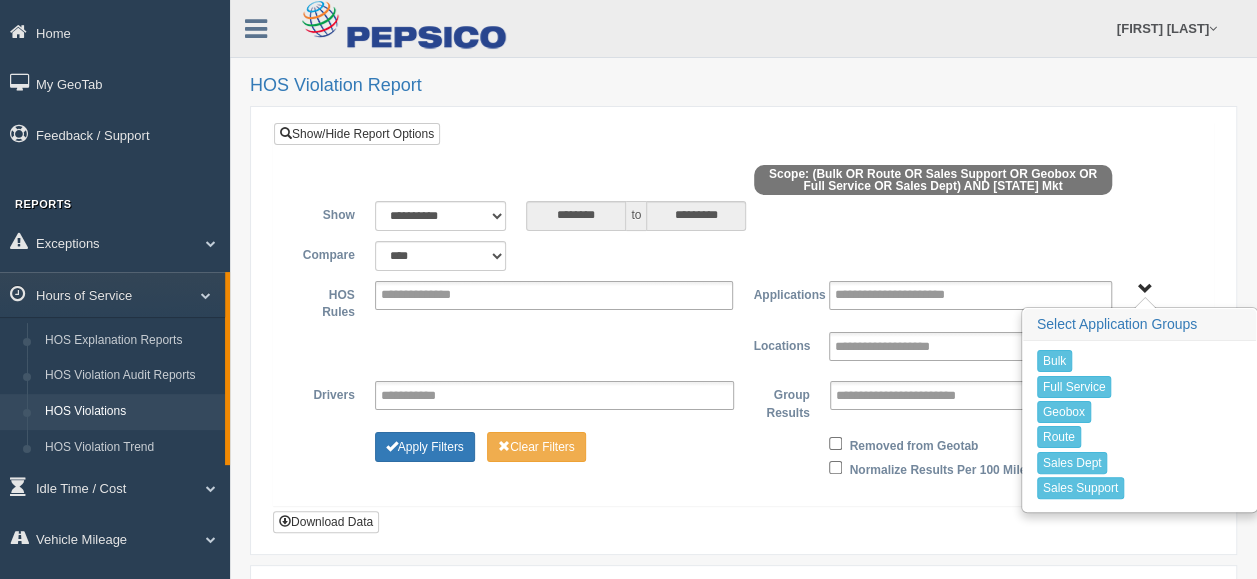 click on "Bulk Full Service Geobox Route Sales Dept Sales Support" at bounding box center [1144, 289] 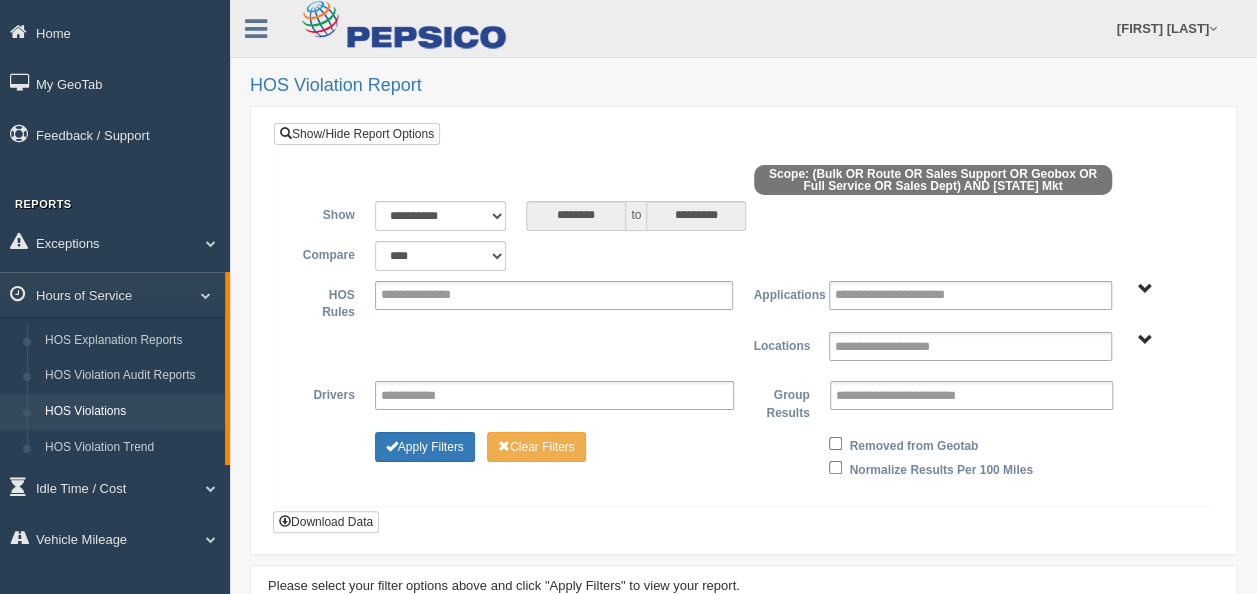 click on "Virginia Mkt" at bounding box center (1144, 340) 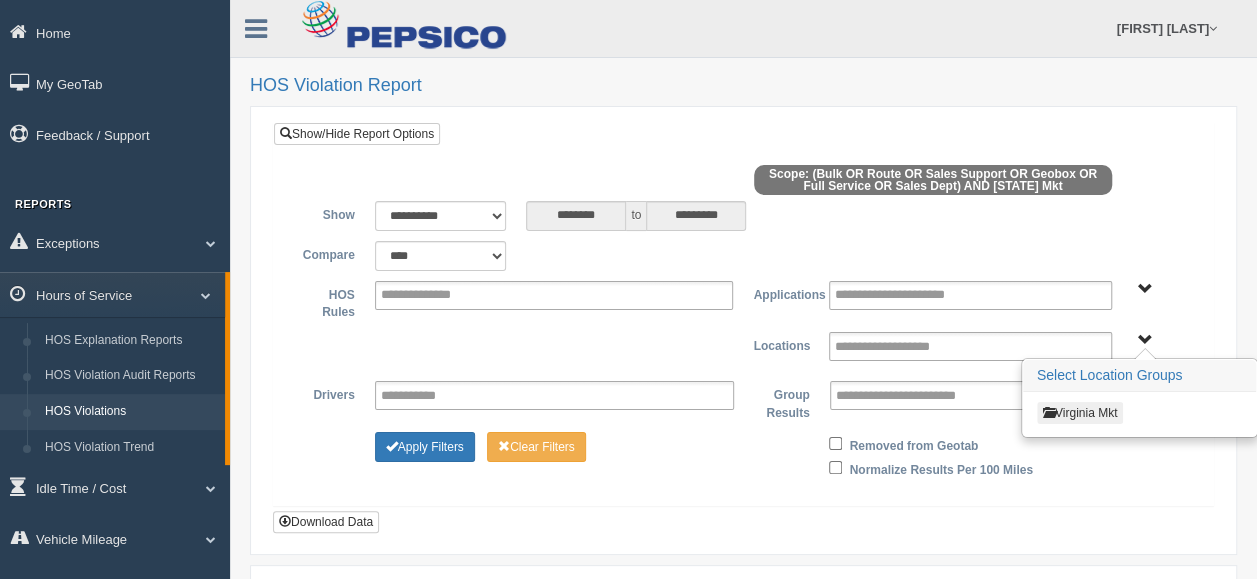 click on "Virginia Mkt" at bounding box center (1080, 413) 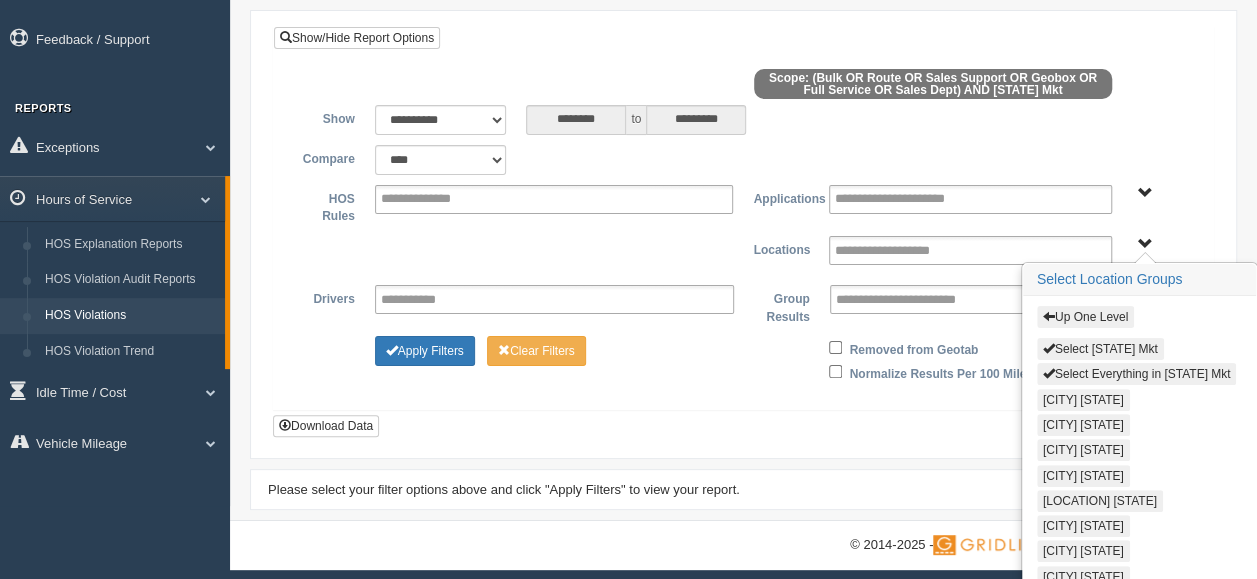 scroll, scrollTop: 200, scrollLeft: 0, axis: vertical 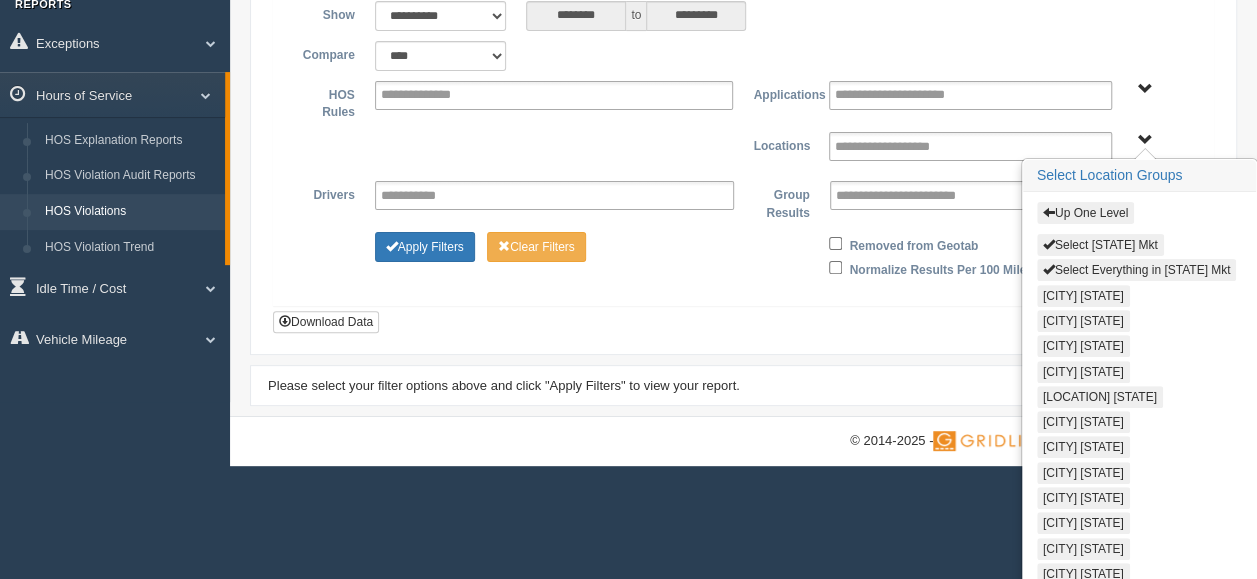 click on "[CITY] [STATE]" at bounding box center [1083, 549] 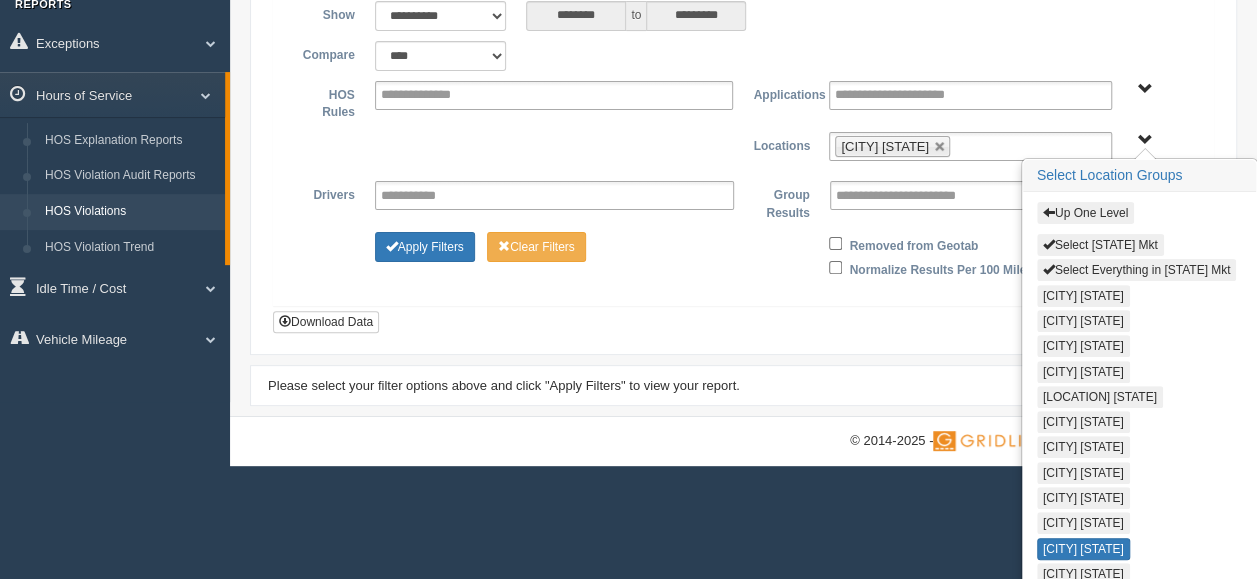 click on "**********" at bounding box center [743, 130] 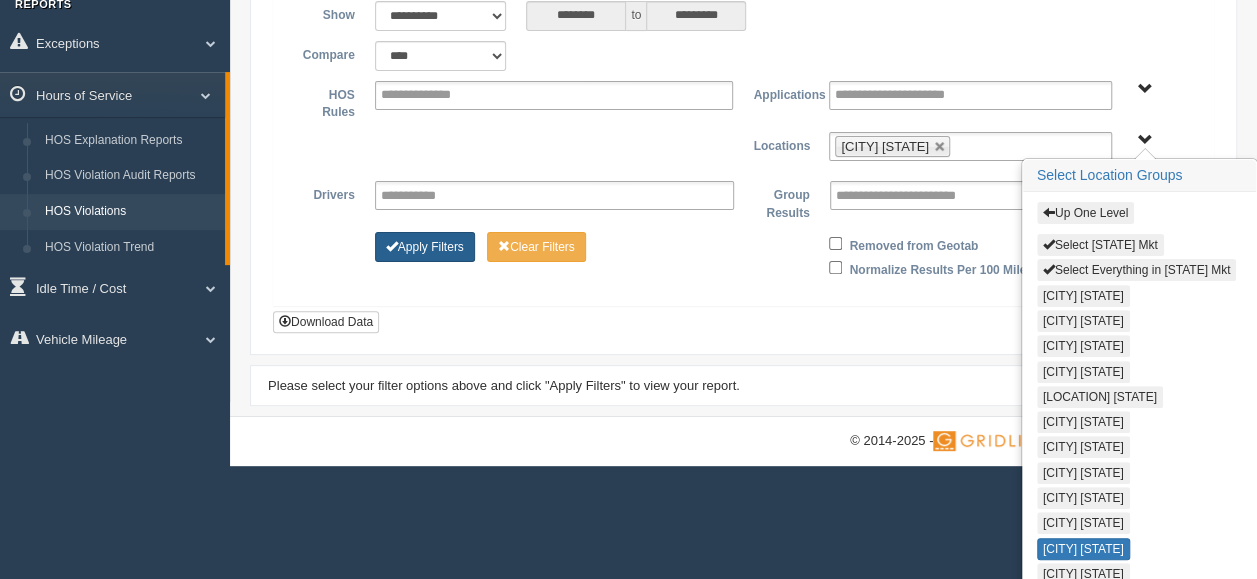 click on "Apply Filters" at bounding box center (425, 247) 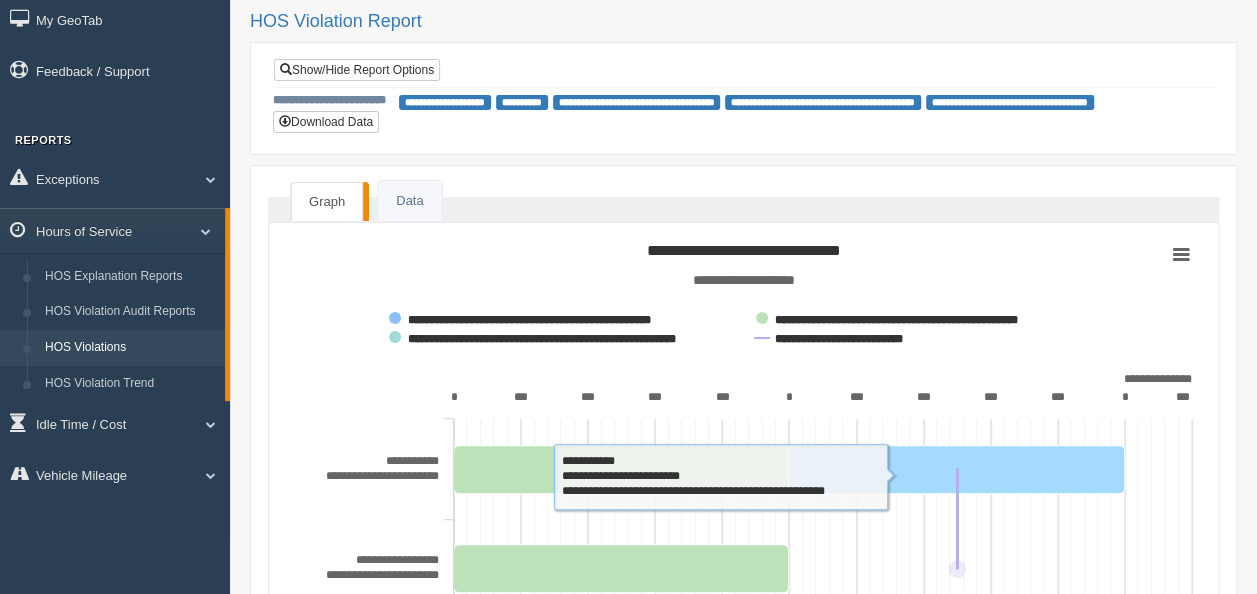scroll, scrollTop: 34, scrollLeft: 0, axis: vertical 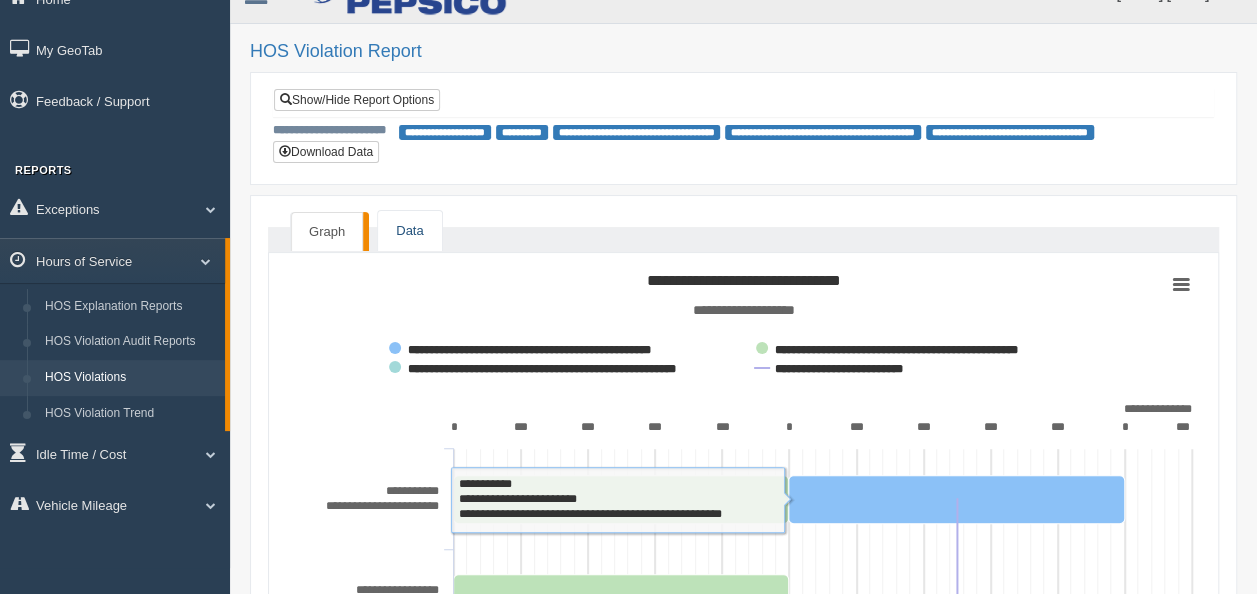 click on "Data" at bounding box center (409, 231) 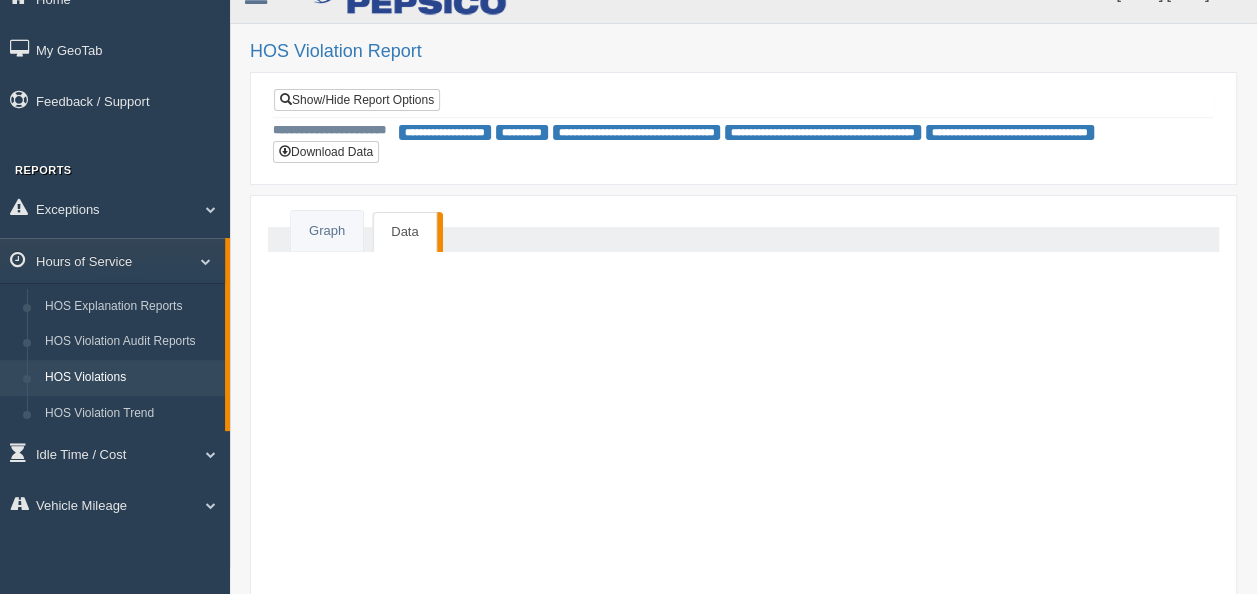 scroll, scrollTop: 10, scrollLeft: 0, axis: vertical 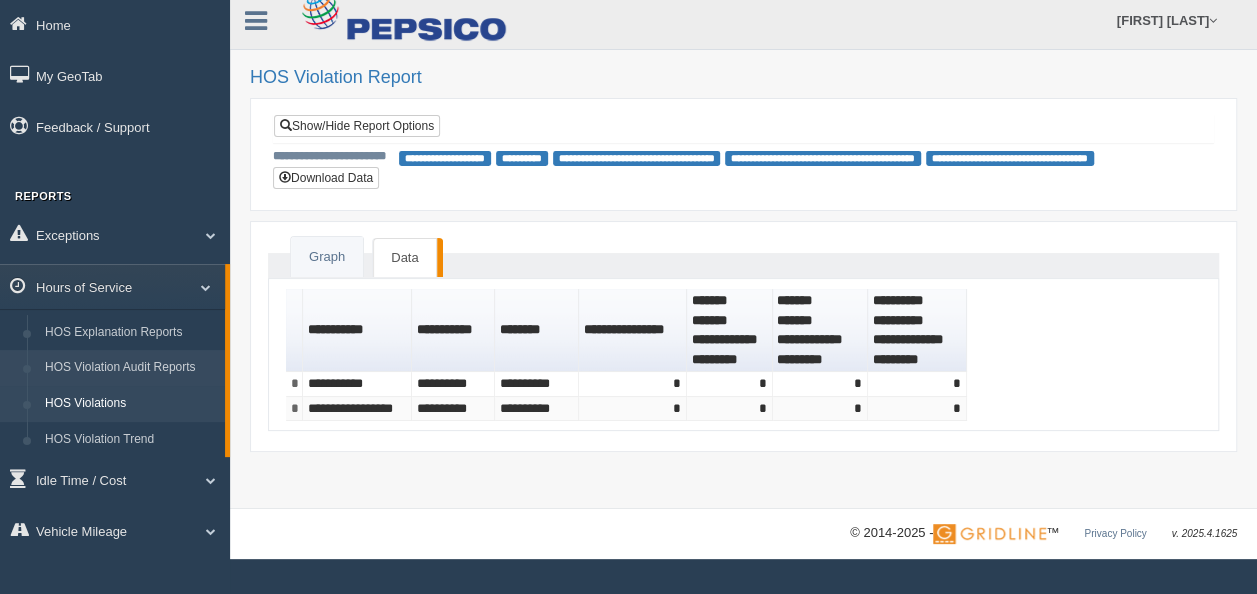click on "HOS Violation Audit Reports" at bounding box center [130, 368] 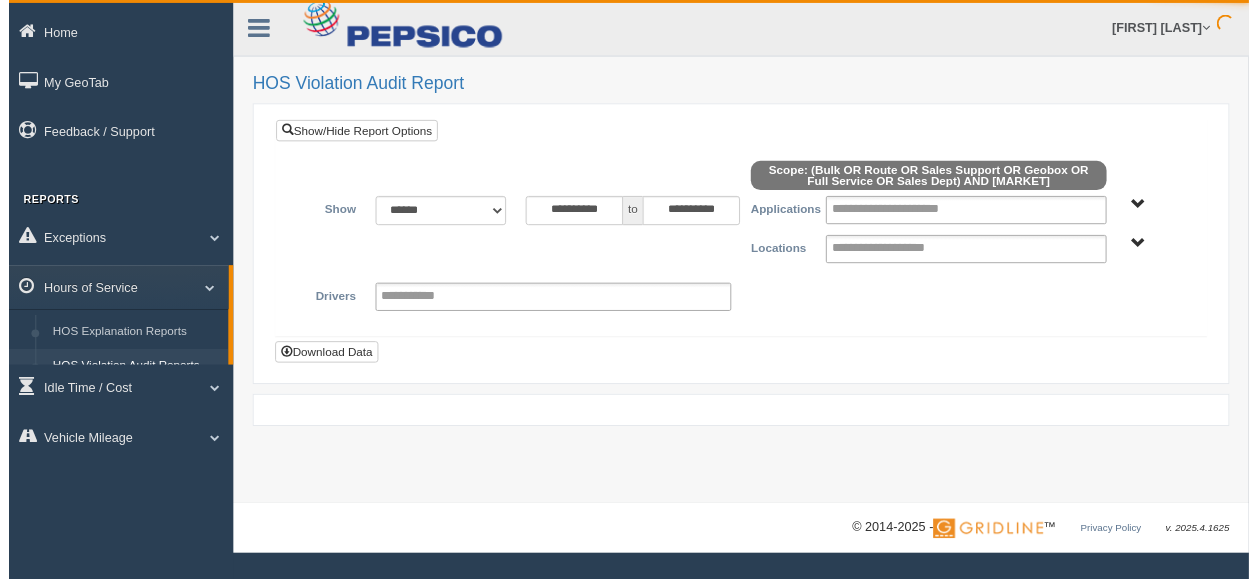 scroll, scrollTop: 0, scrollLeft: 0, axis: both 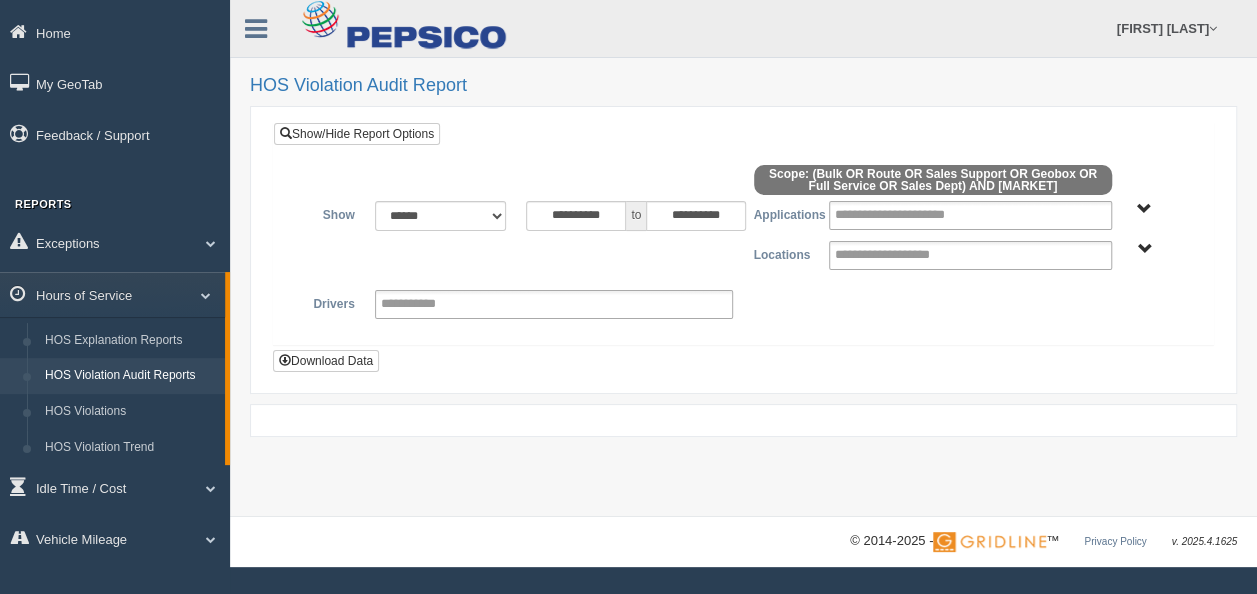 click on "Virginia Mkt" at bounding box center [1144, 249] 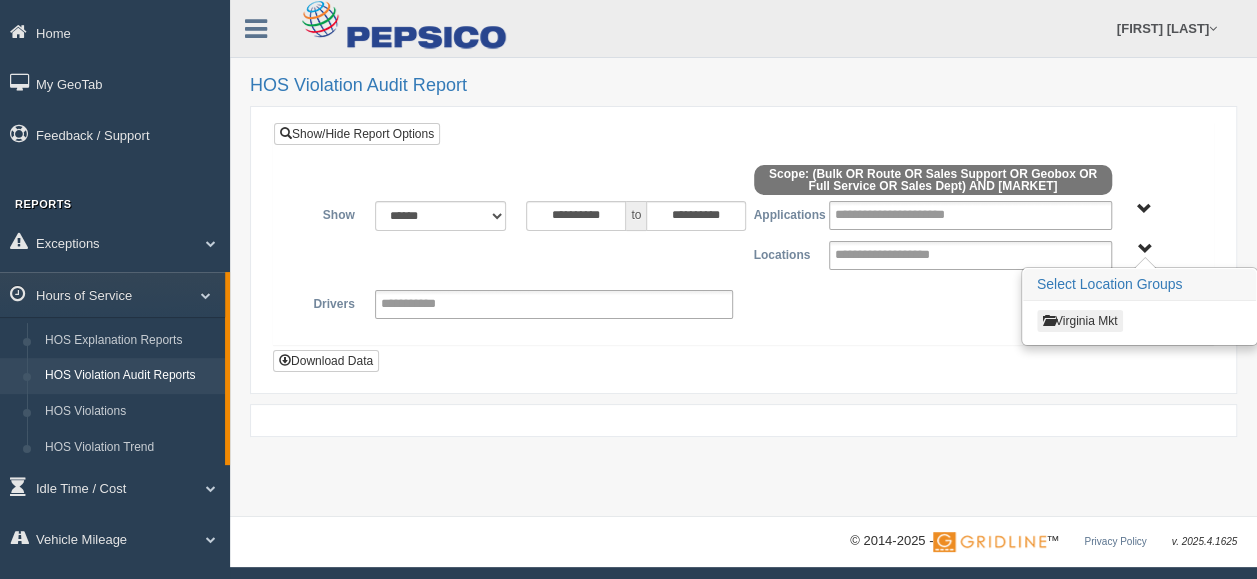 click on "Virginia Mkt" at bounding box center (1080, 321) 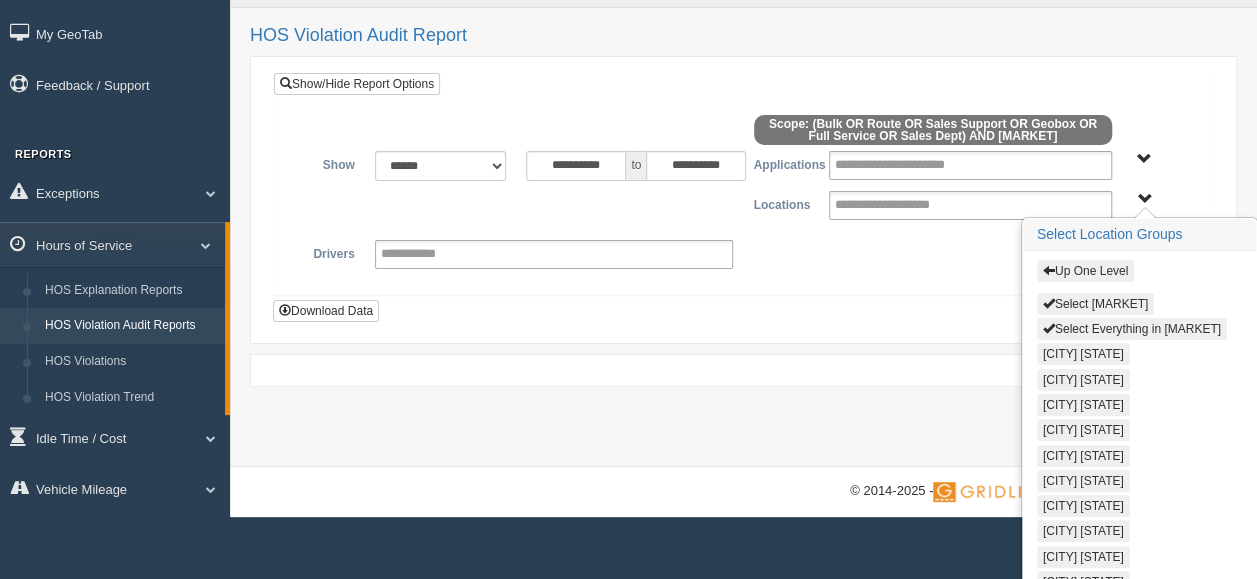 scroll, scrollTop: 118, scrollLeft: 0, axis: vertical 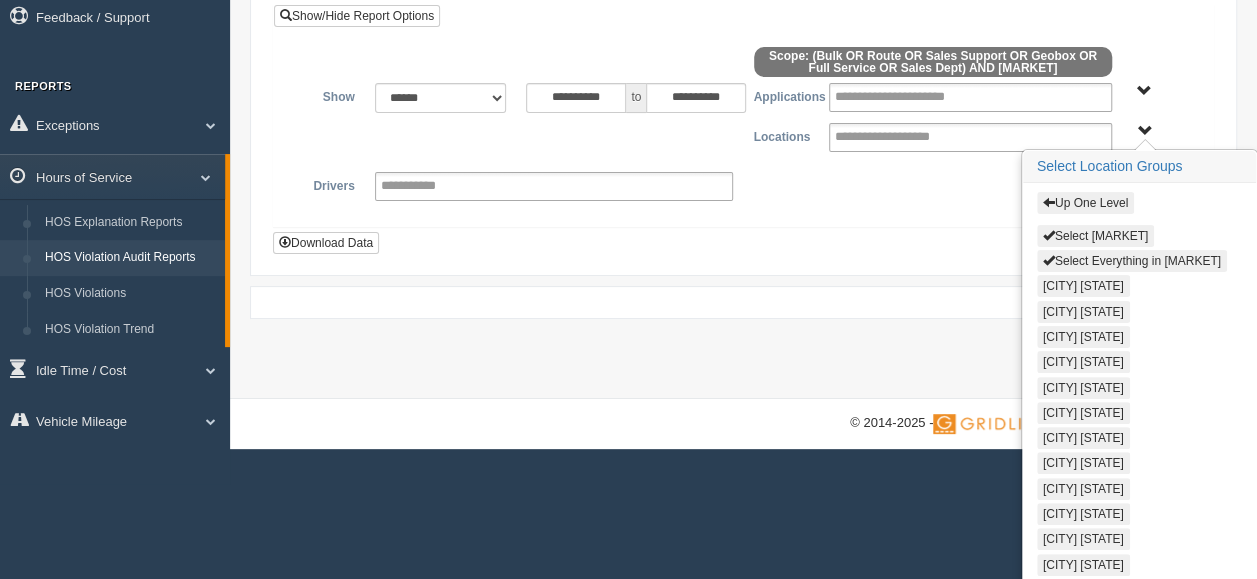 click on "[CITY] [STATE]" at bounding box center (1083, 539) 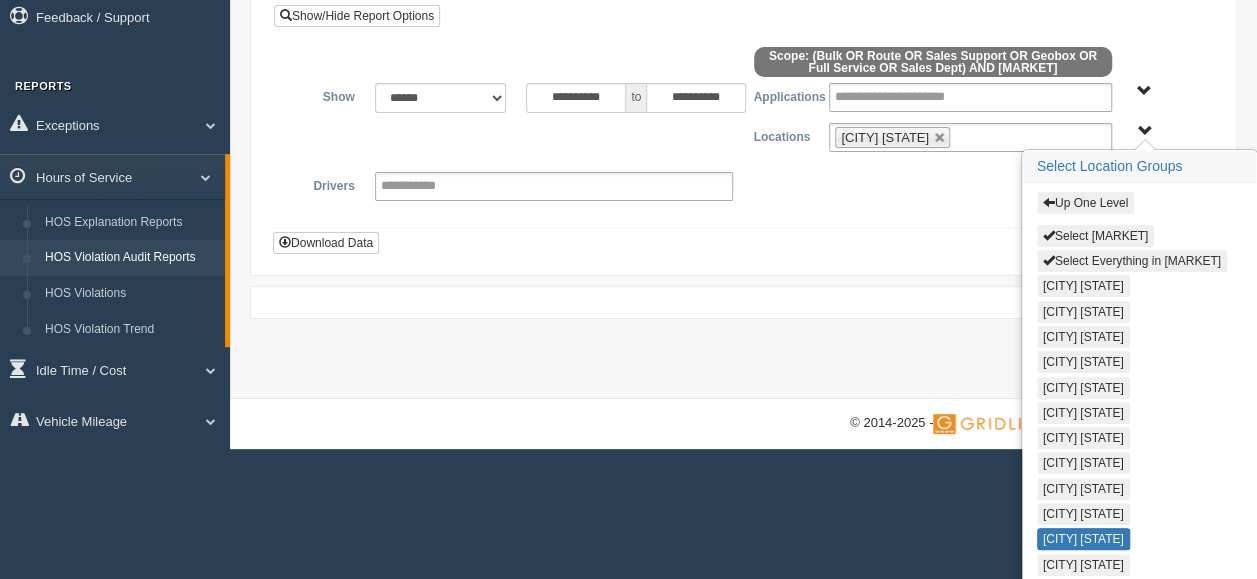 click on "**********" at bounding box center [743, 131] 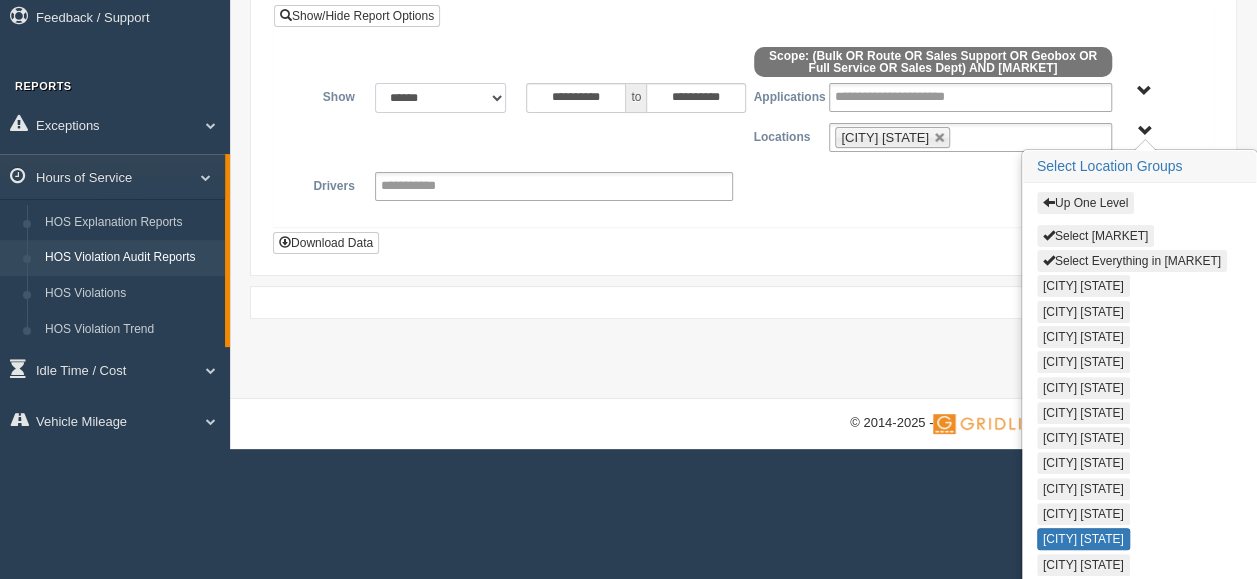click on "**********" at bounding box center (441, 98) 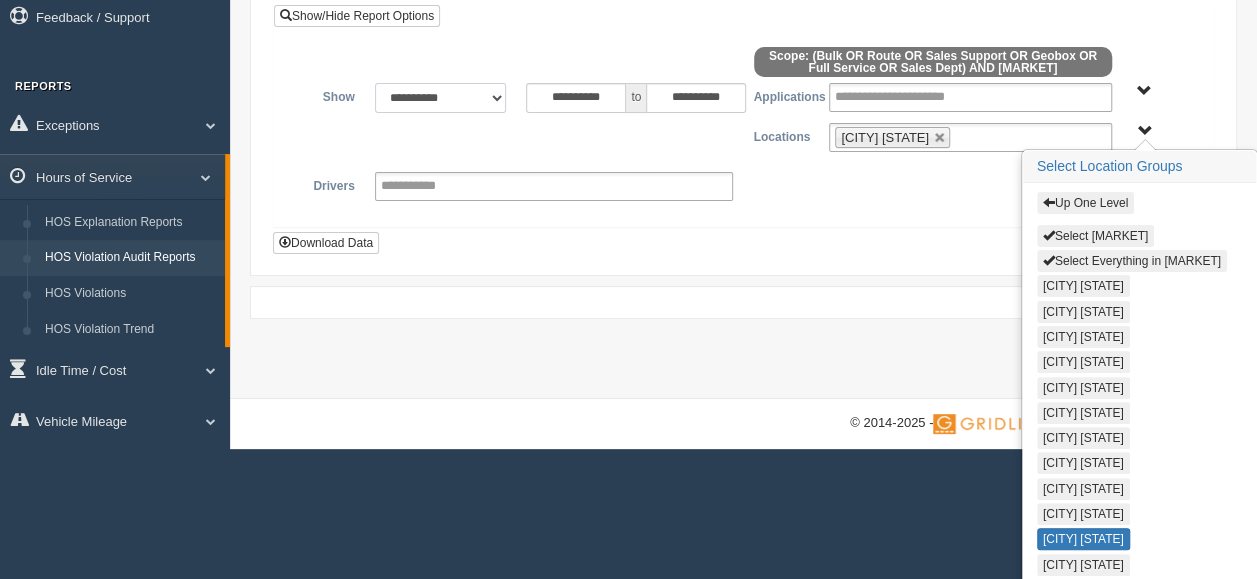 click on "**********" at bounding box center (441, 98) 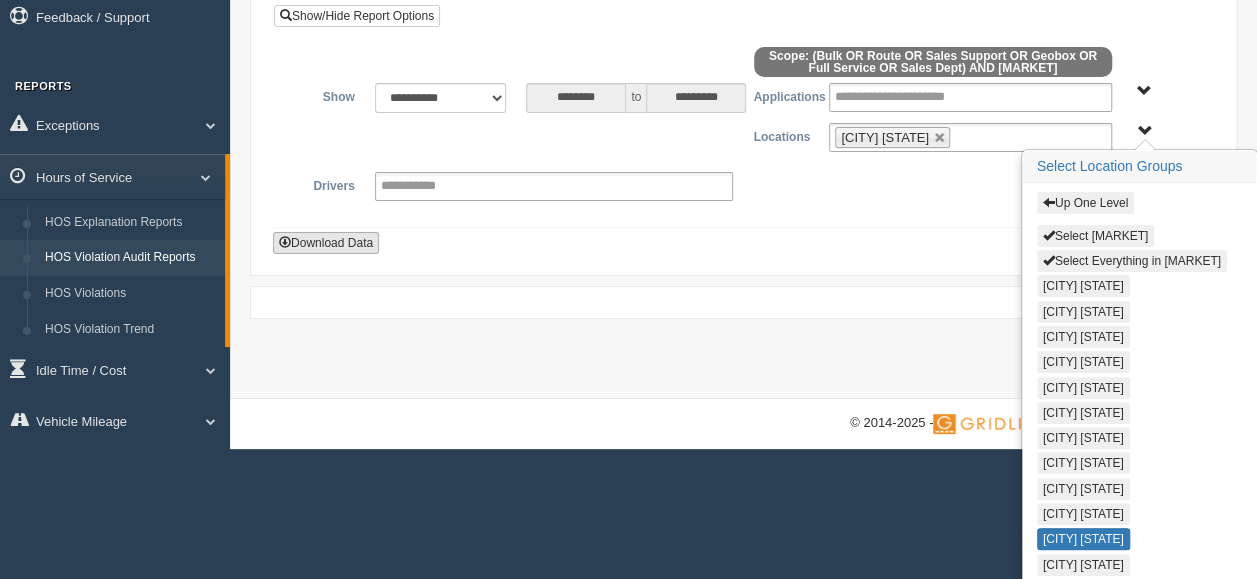 click on "Download Data" at bounding box center (326, 243) 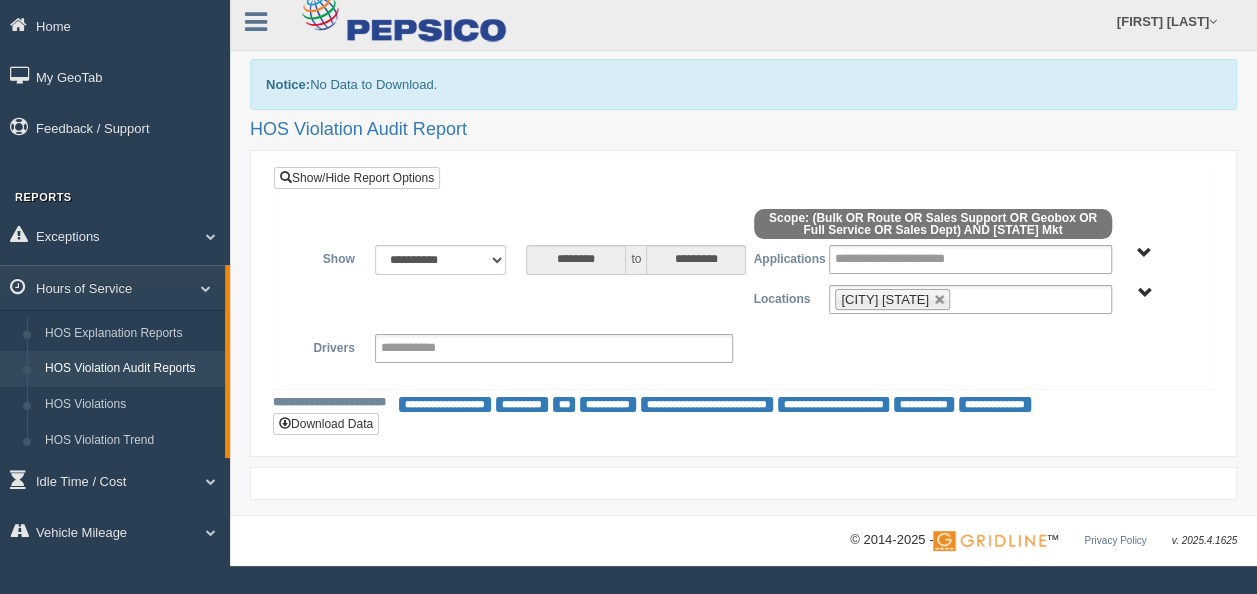 scroll, scrollTop: 10, scrollLeft: 0, axis: vertical 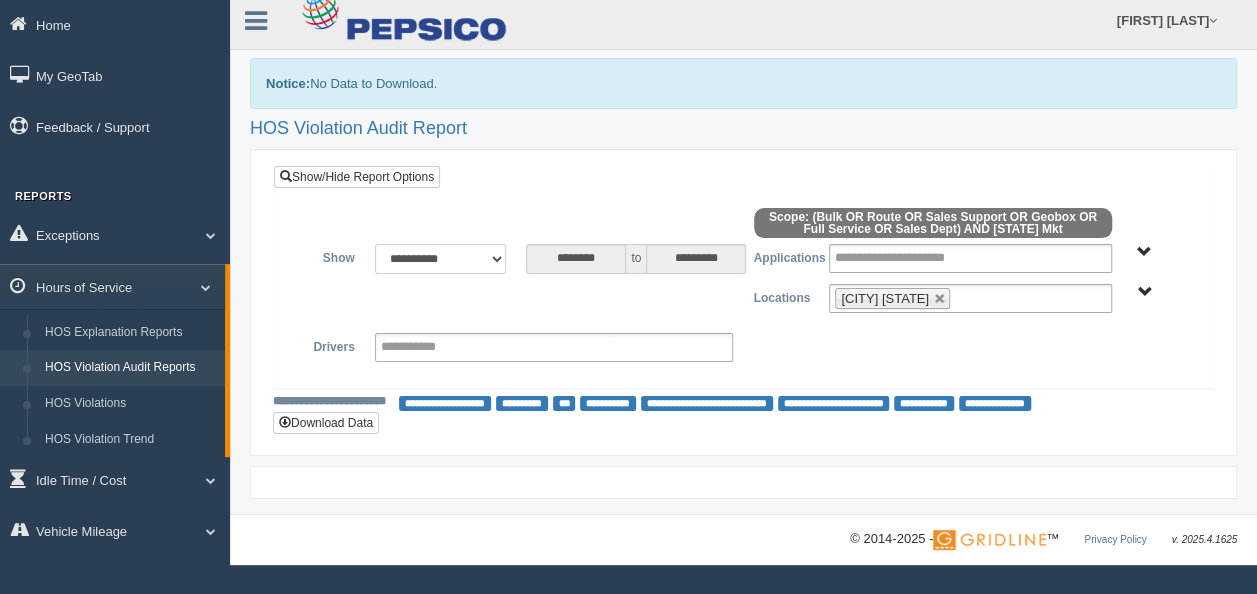 click on "**********" at bounding box center (441, 259) 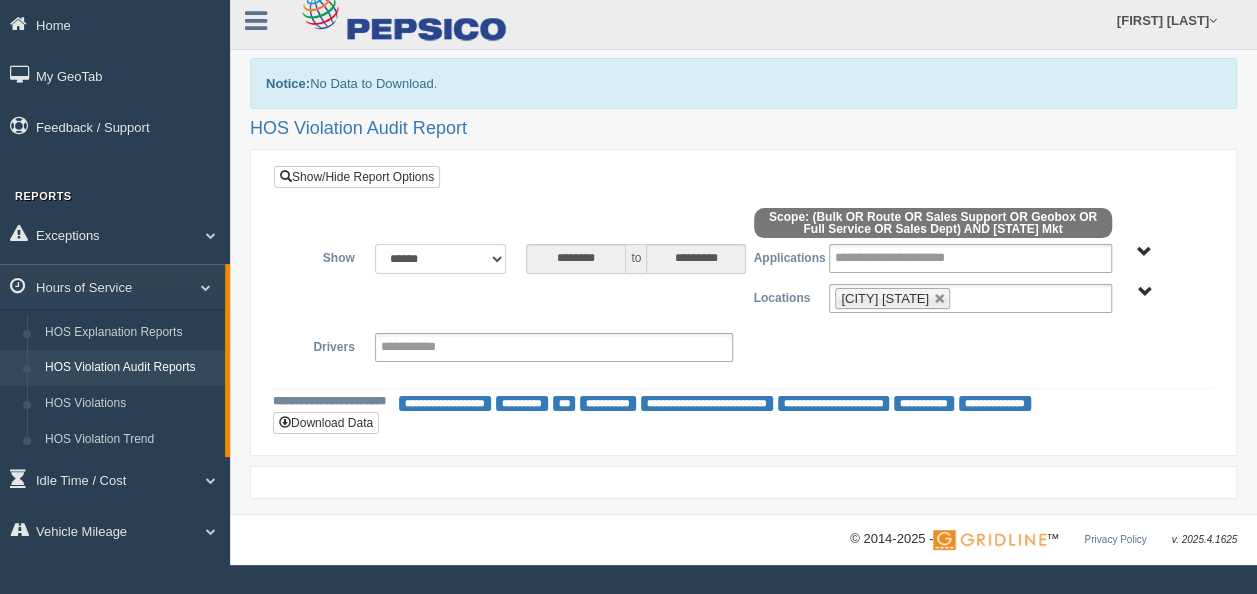 click on "**********" at bounding box center [441, 259] 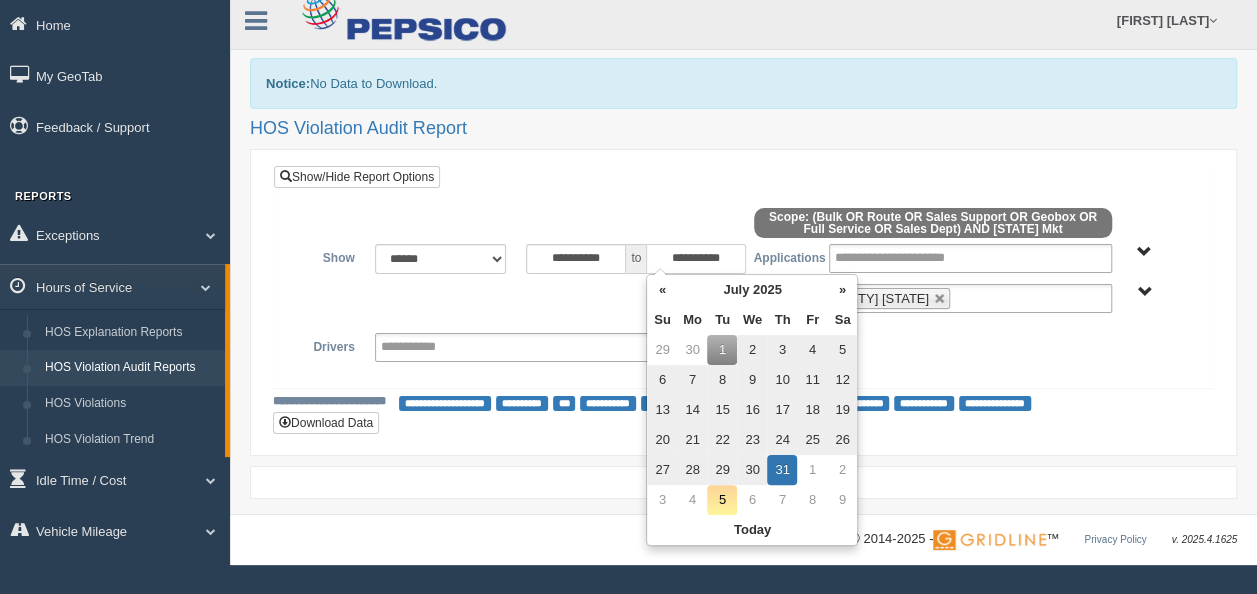 click on "**********" at bounding box center (696, 259) 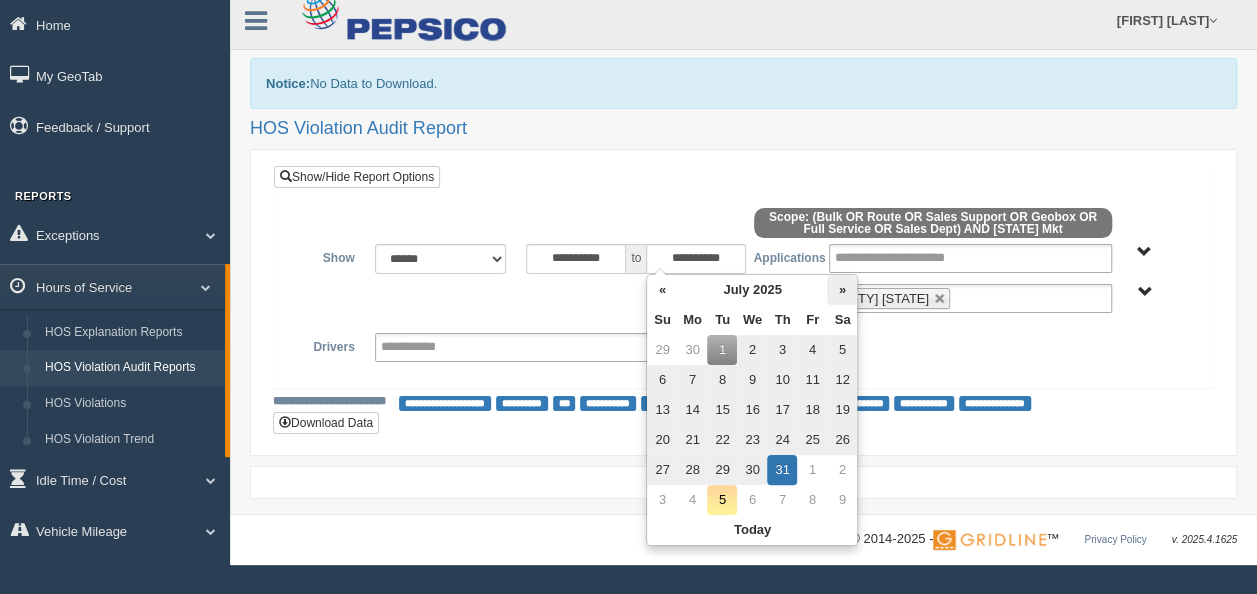 click on "»" at bounding box center (842, 290) 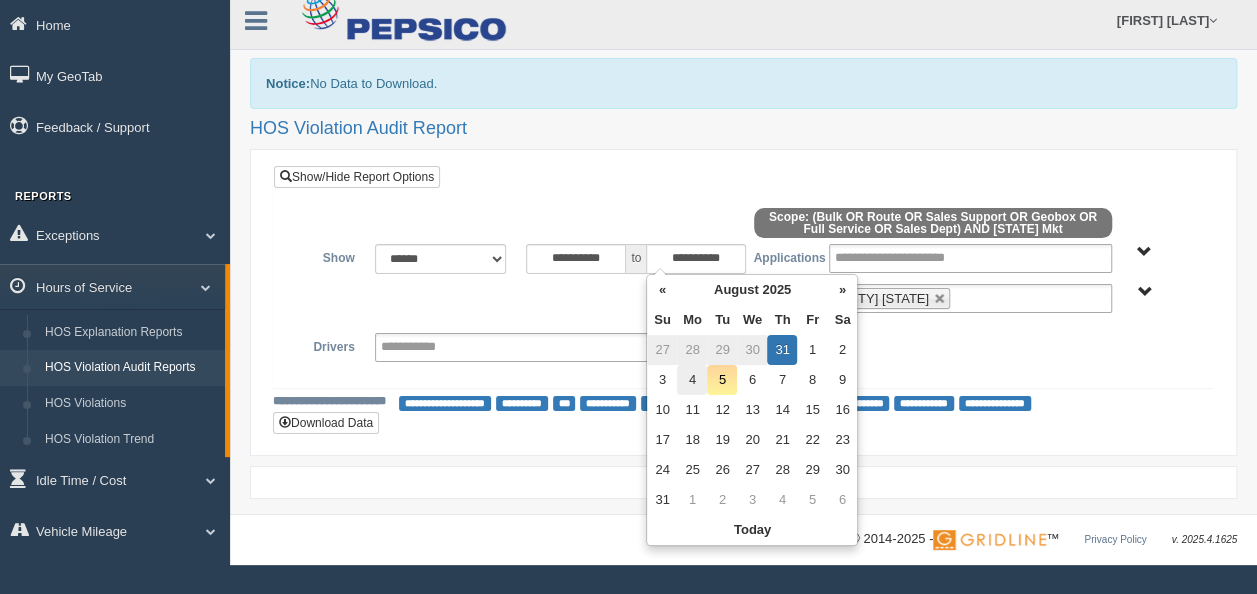 click on "4" at bounding box center (692, 380) 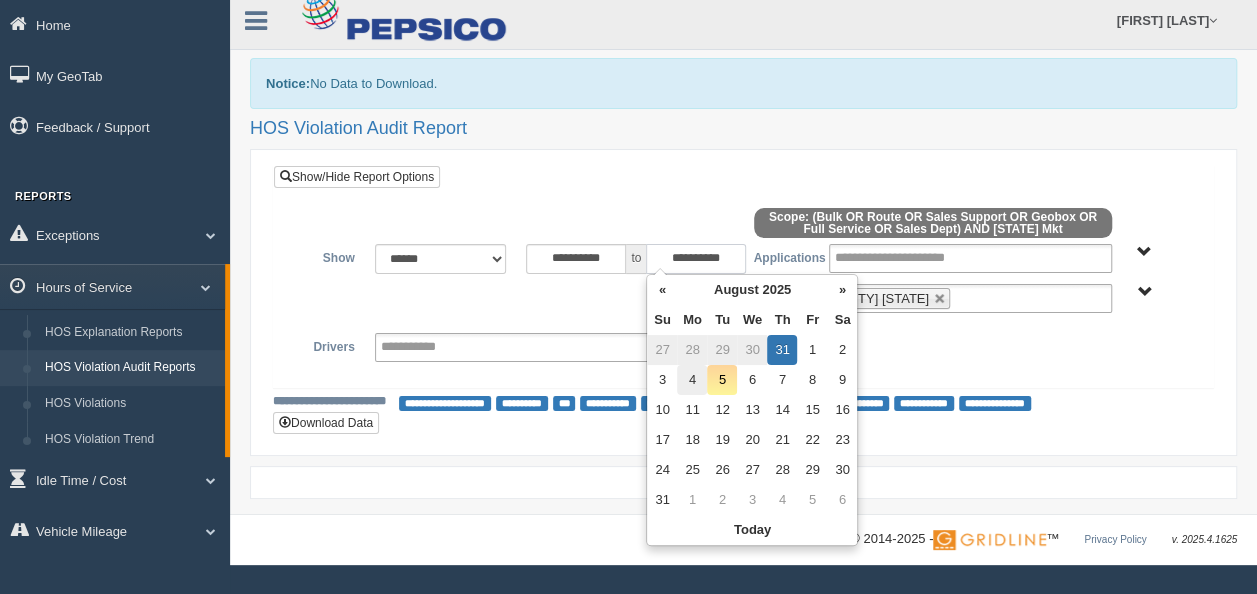 type on "**********" 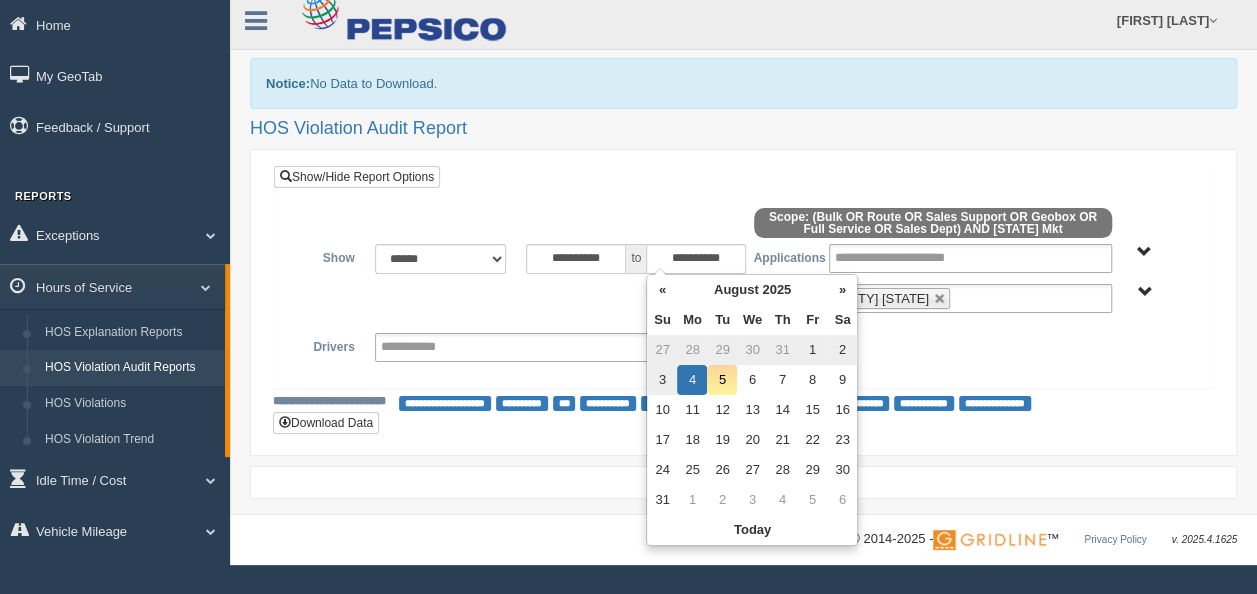 click on "**********" at bounding box center (743, 347) 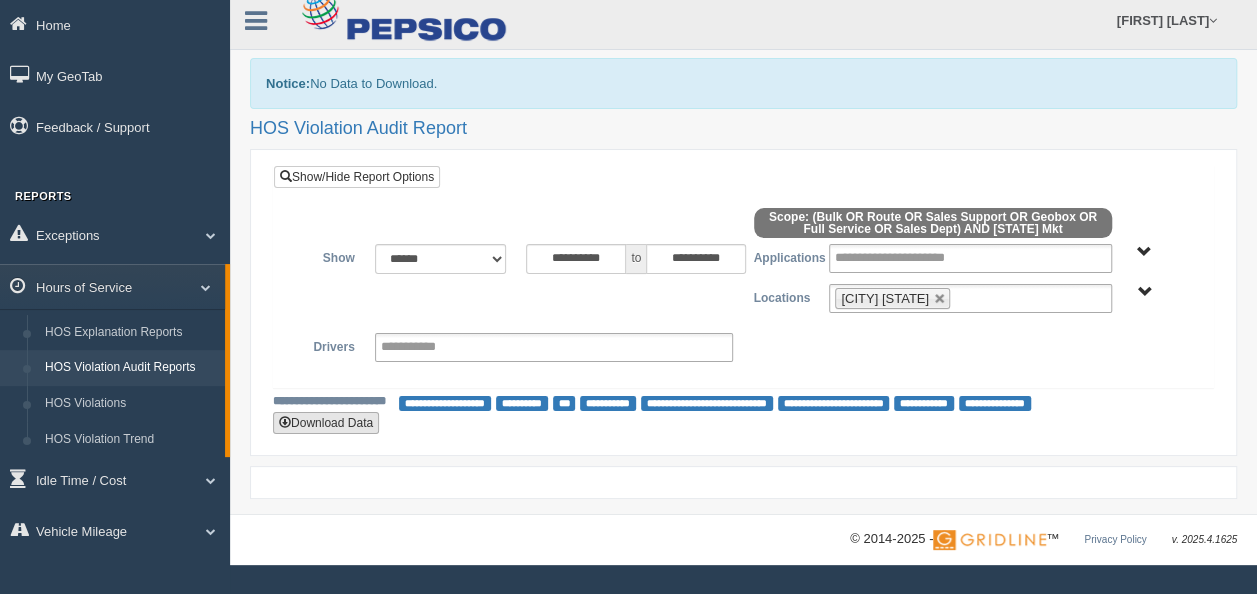 click on "Download Data" at bounding box center [326, 423] 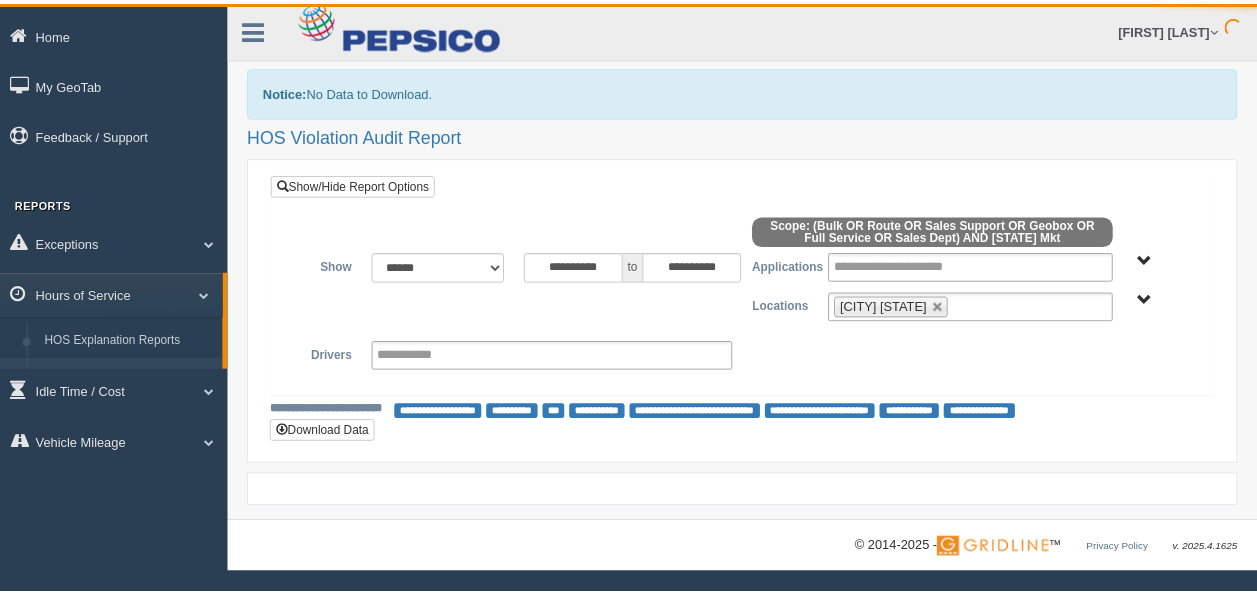 scroll, scrollTop: 0, scrollLeft: 0, axis: both 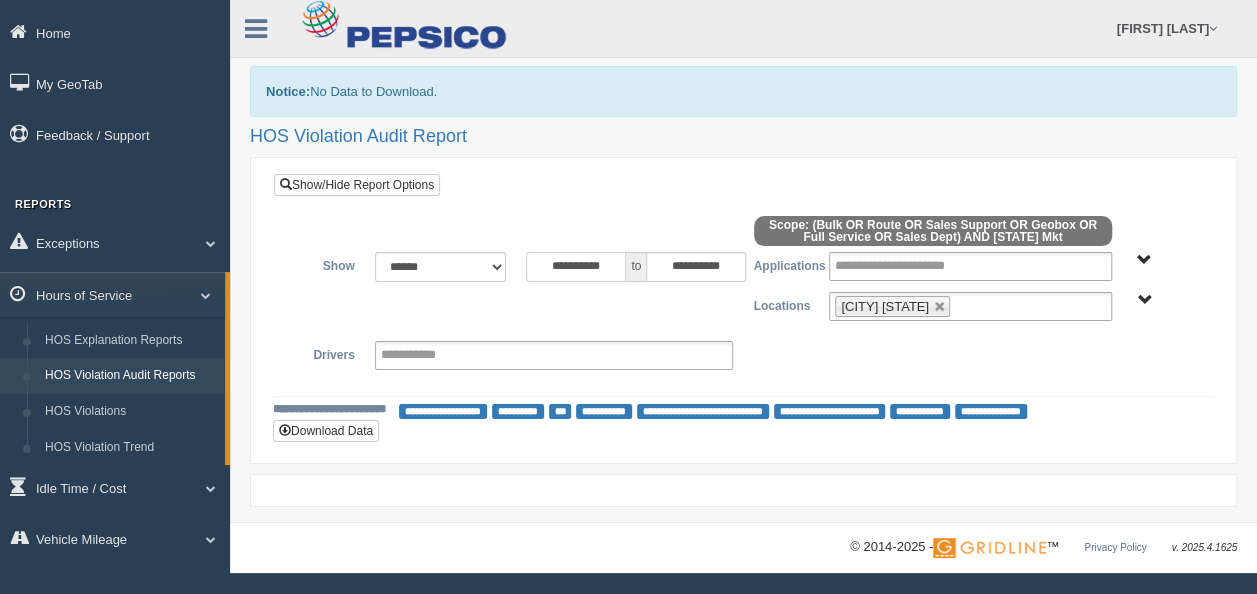 click on "**********" at bounding box center (576, 267) 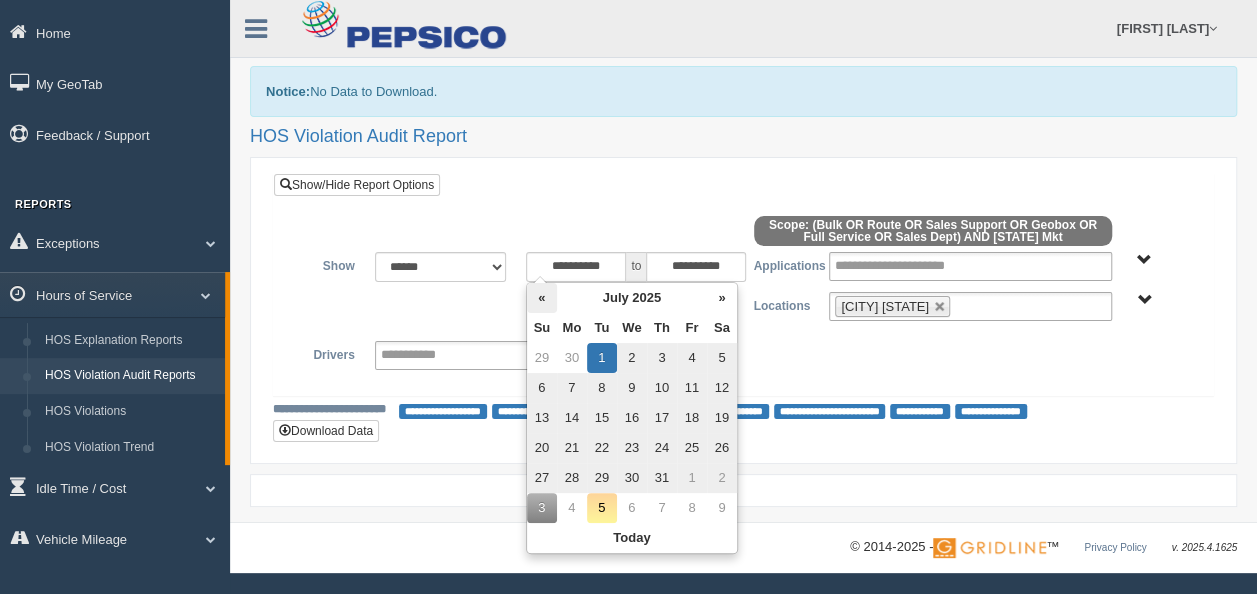 click on "«" at bounding box center (542, 298) 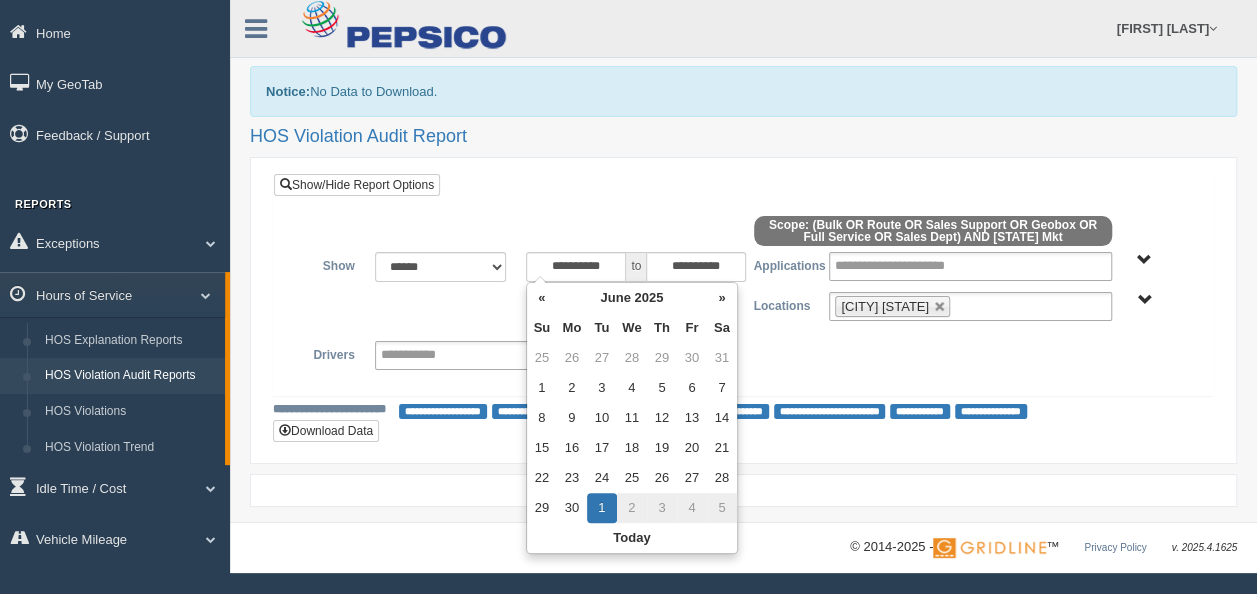 click on "1" at bounding box center [602, 508] 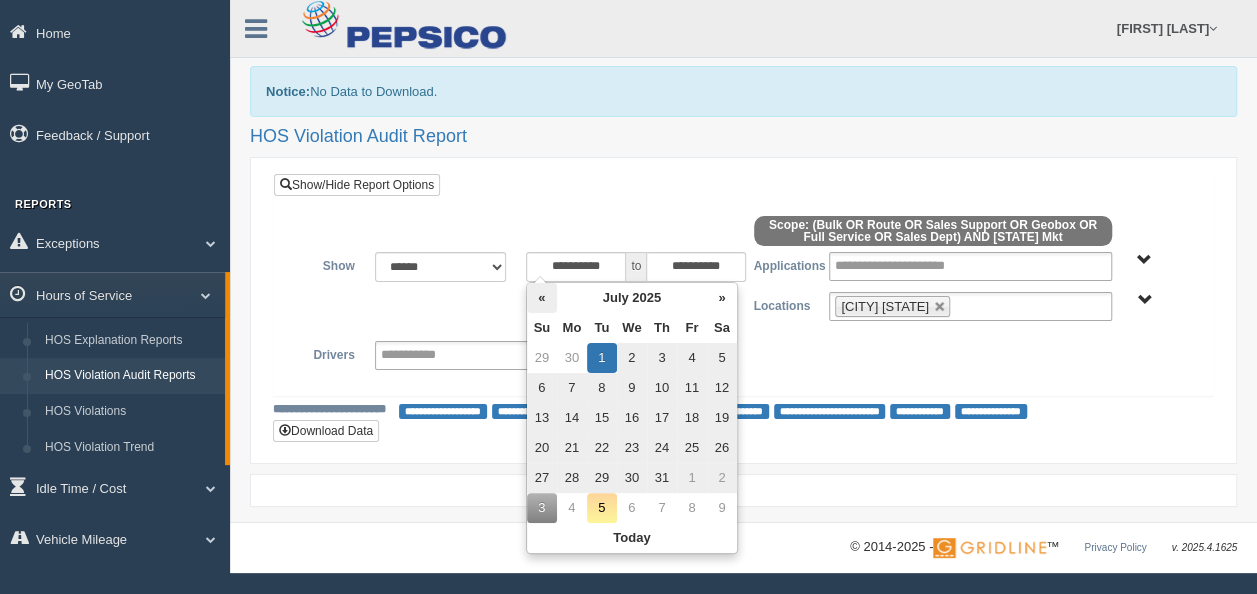 click on "«" at bounding box center [542, 298] 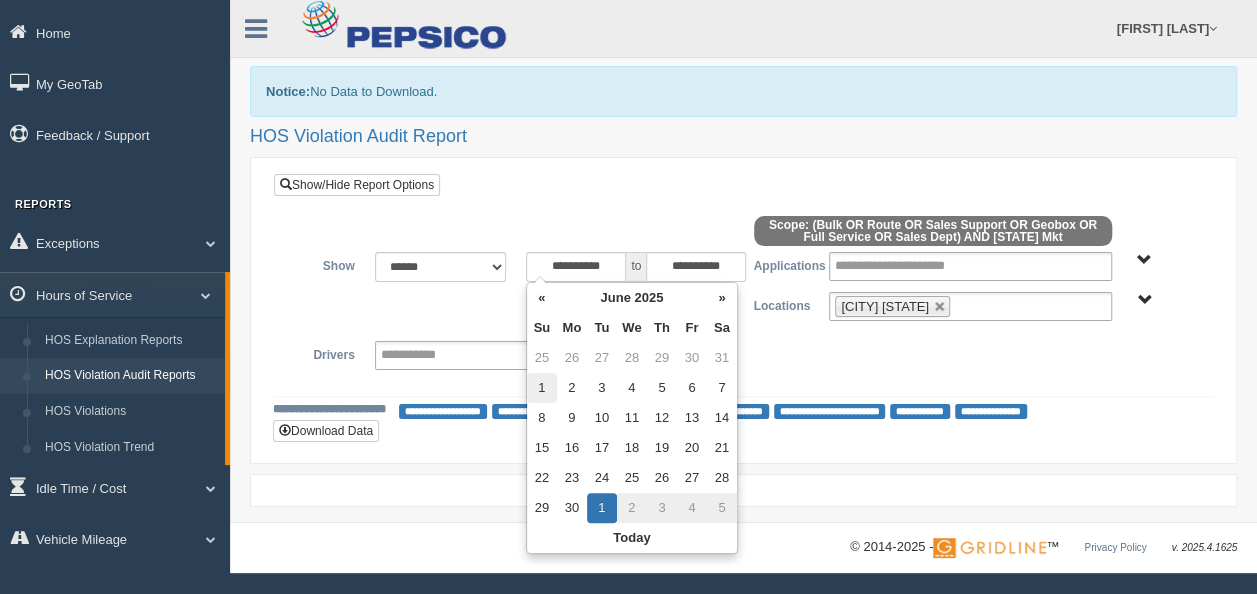 click on "1" at bounding box center (542, 388) 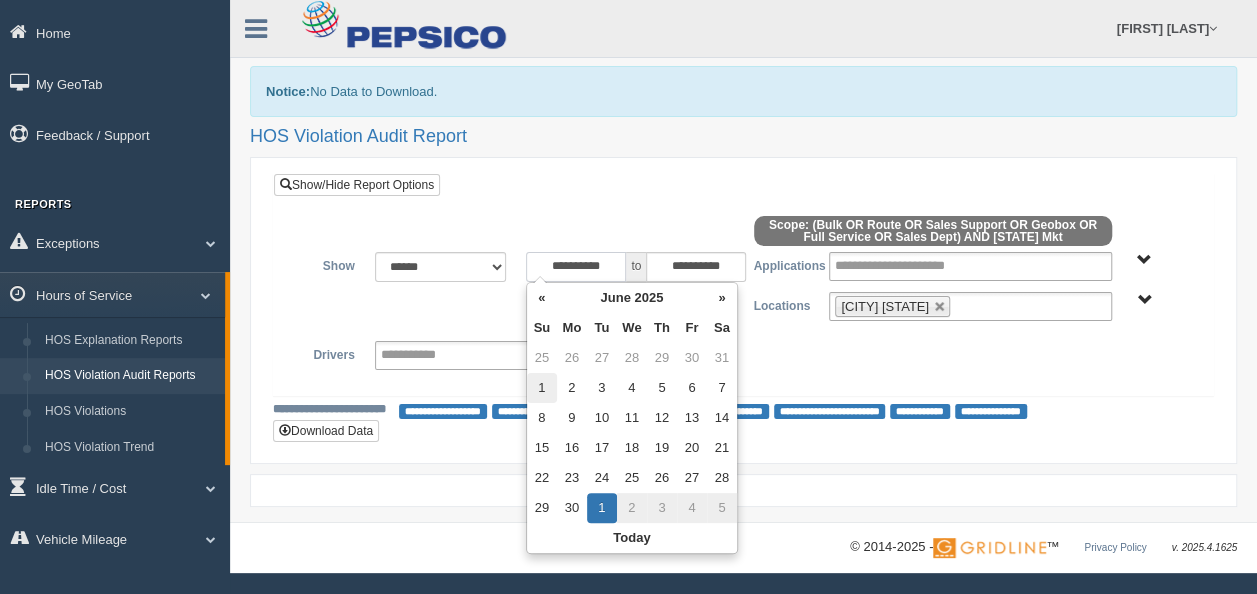 type on "**********" 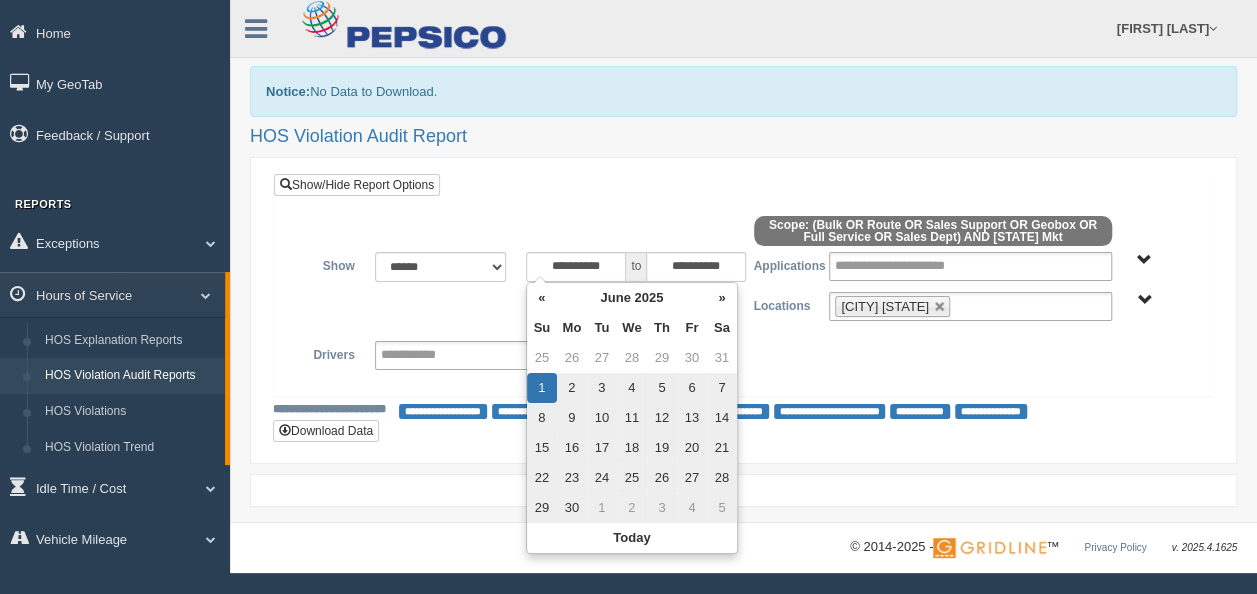 click on "**********" at bounding box center (743, 306) 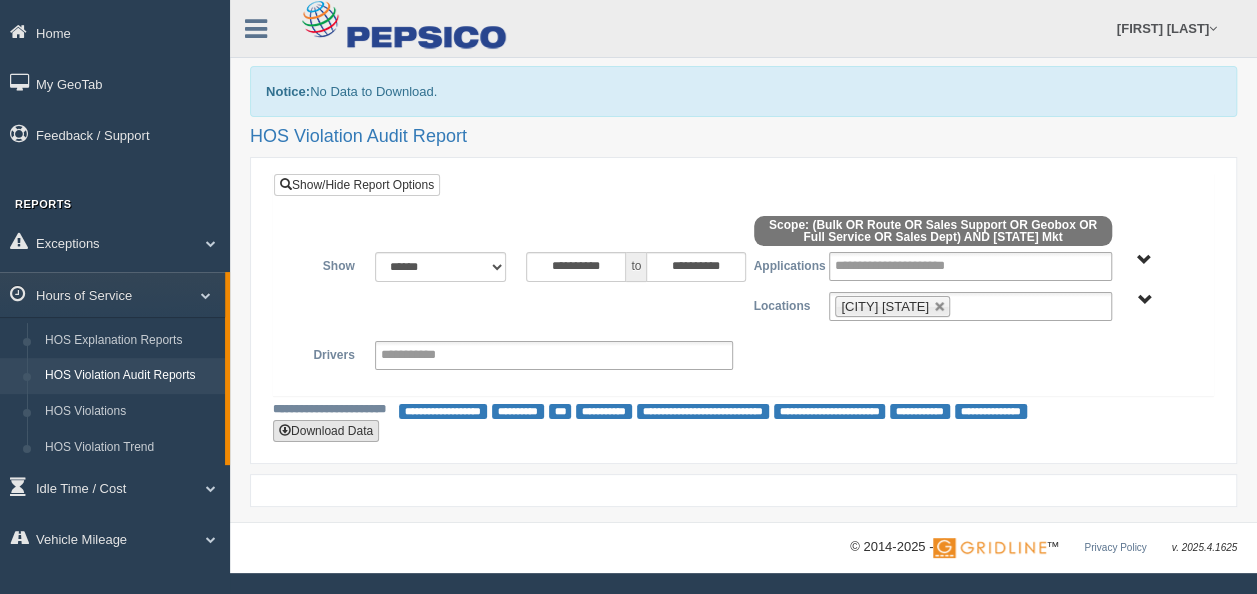 click on "Download Data" at bounding box center (326, 431) 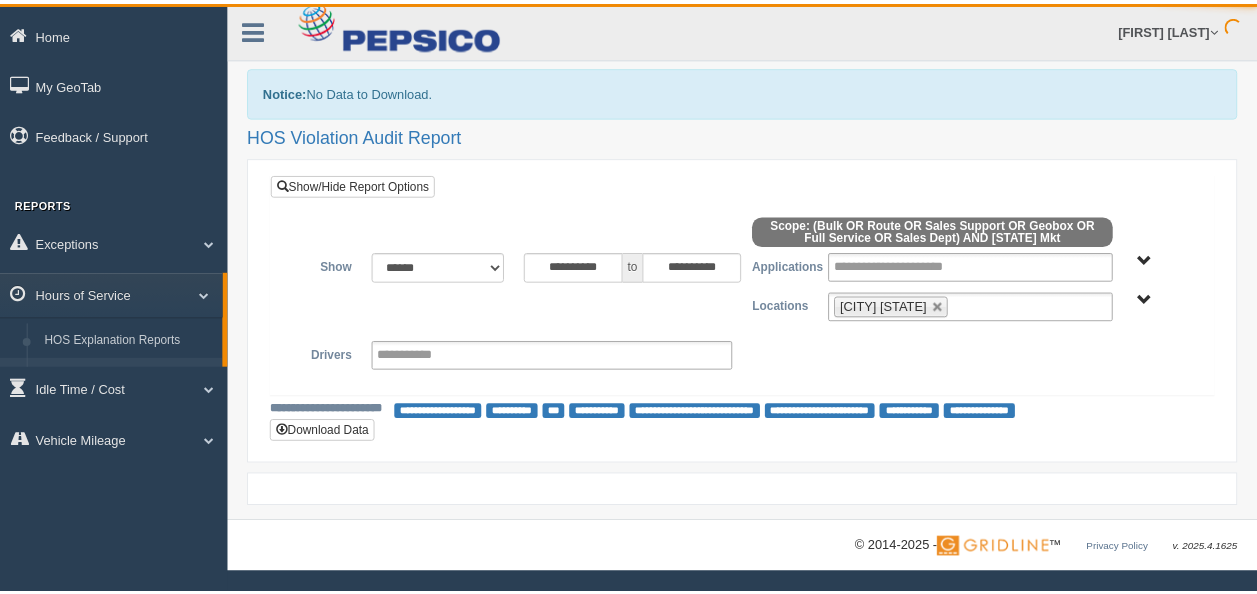 scroll, scrollTop: 0, scrollLeft: 0, axis: both 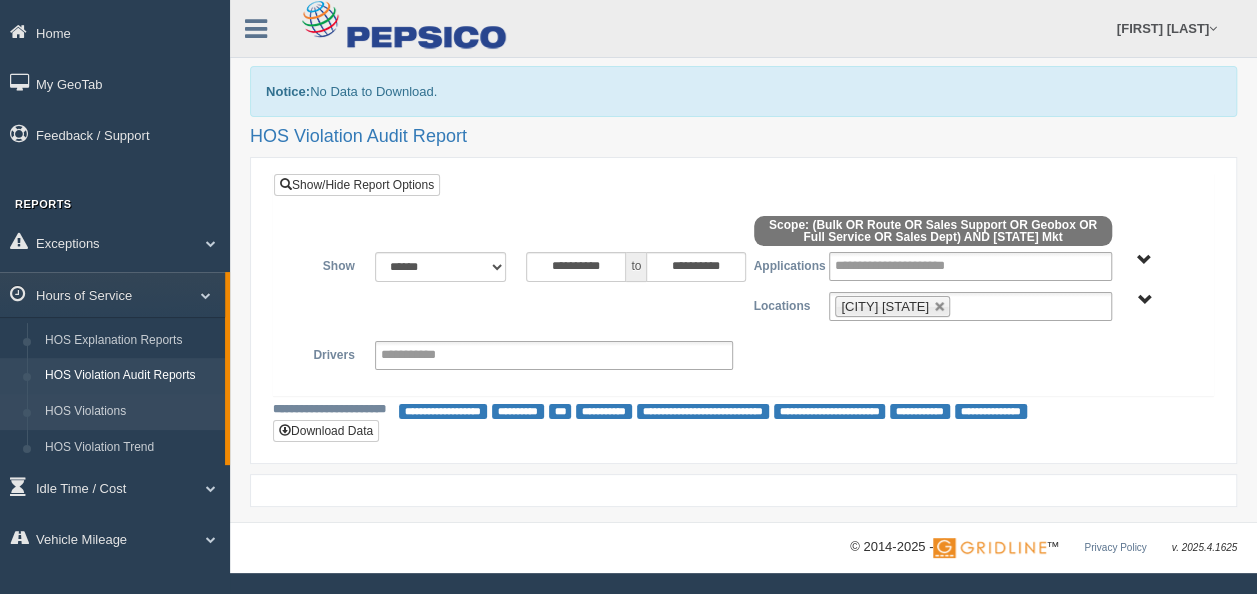 click on "HOS Violations" at bounding box center (130, 412) 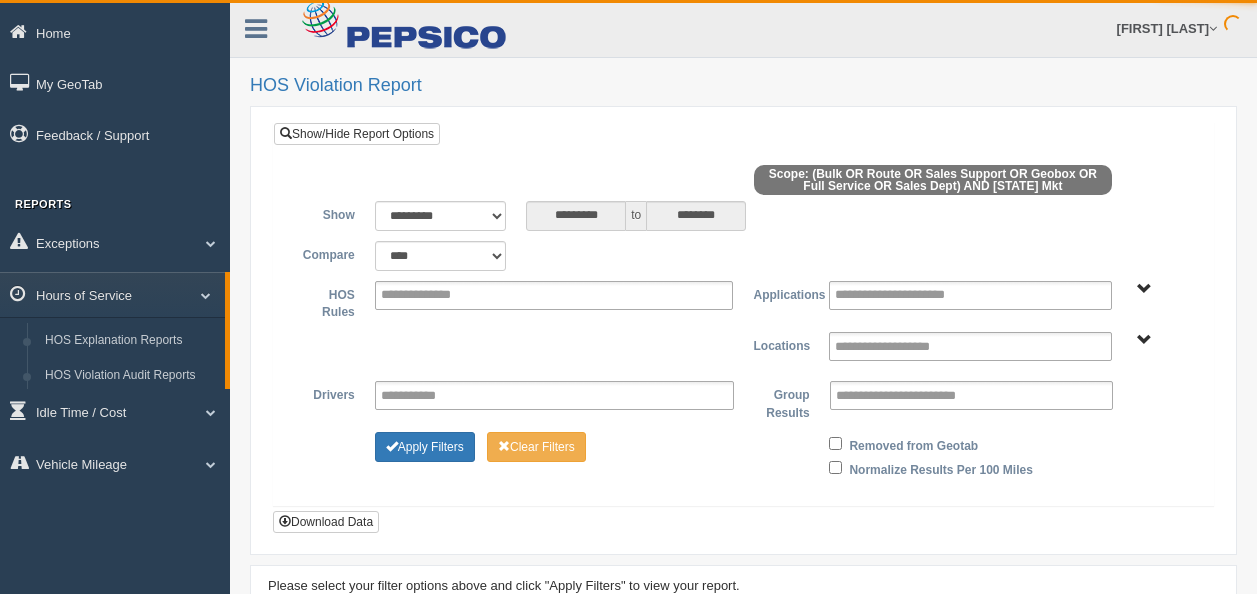 scroll, scrollTop: 0, scrollLeft: 0, axis: both 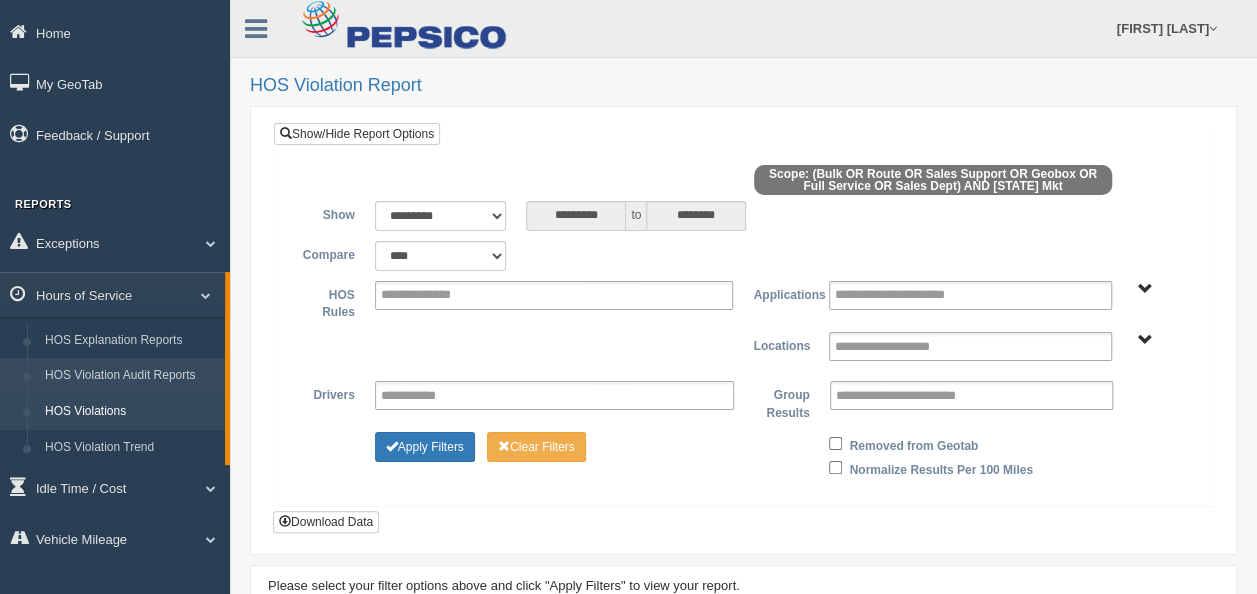click on "HOS Violation Audit Reports" at bounding box center [130, 376] 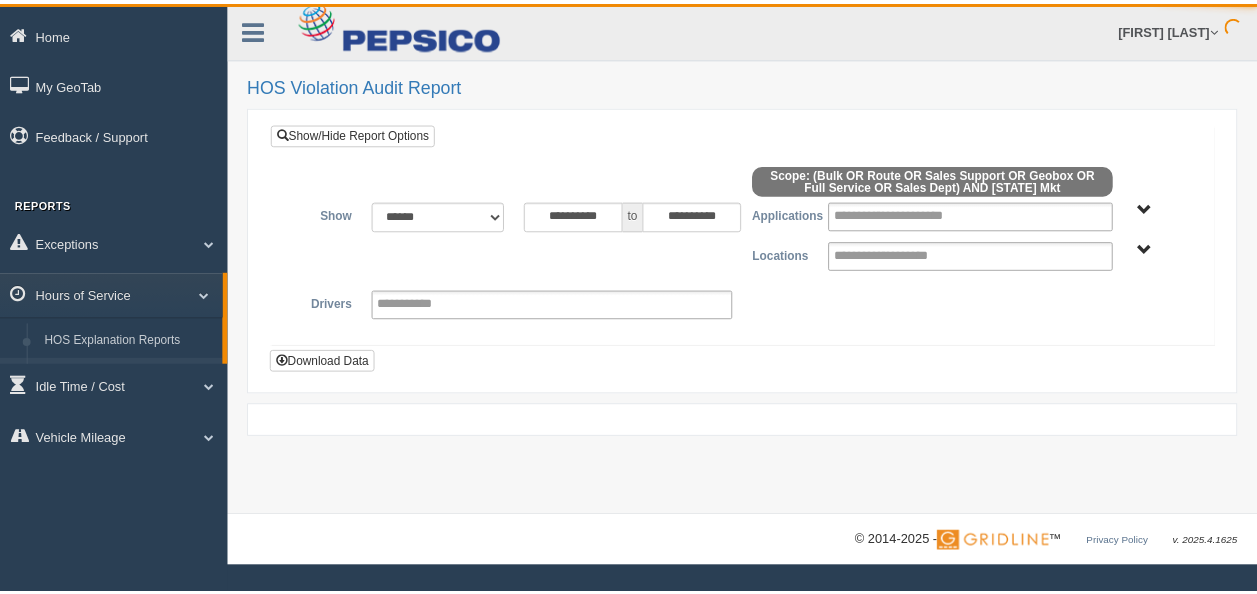 scroll, scrollTop: 0, scrollLeft: 0, axis: both 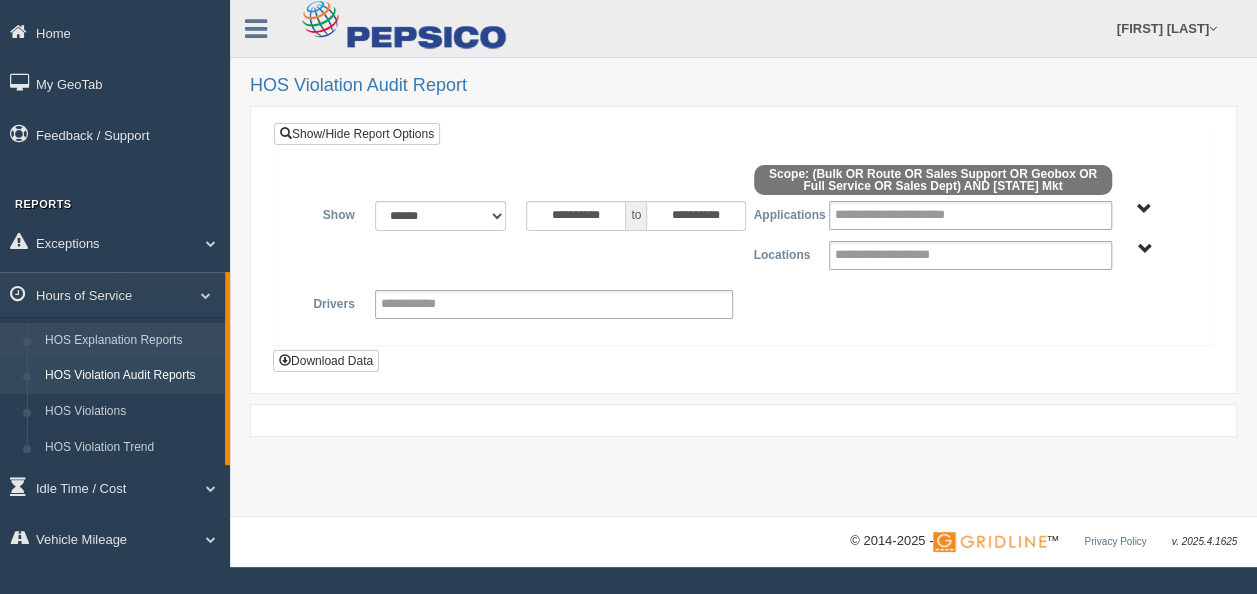 click on "HOS Explanation Reports" at bounding box center [130, 341] 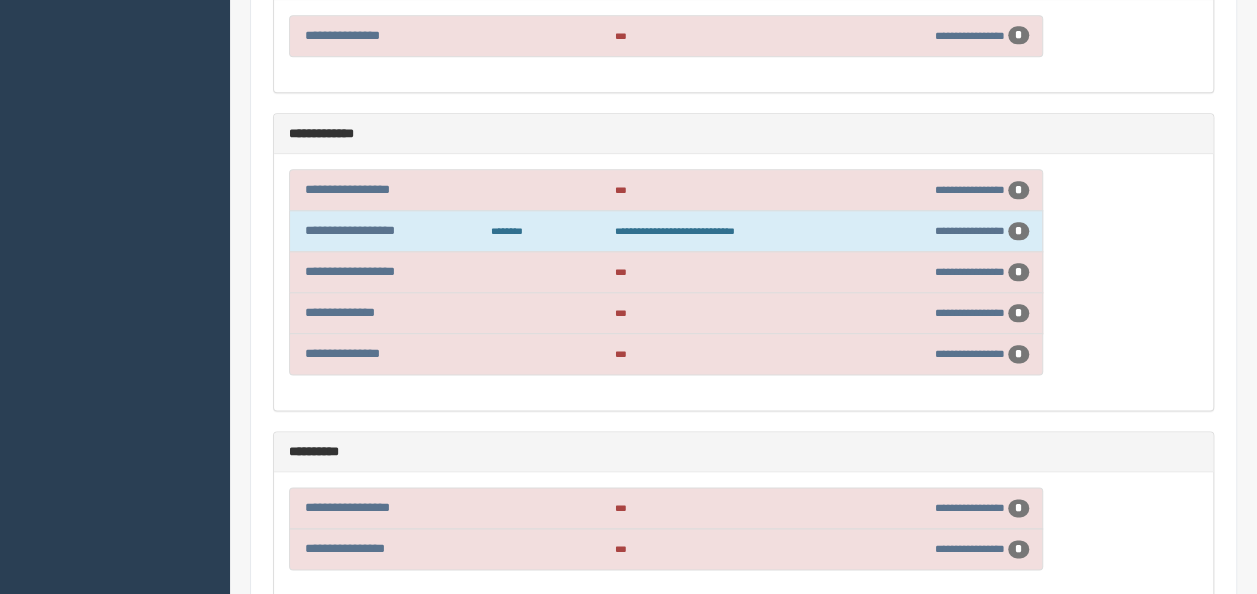 scroll, scrollTop: 1177, scrollLeft: 0, axis: vertical 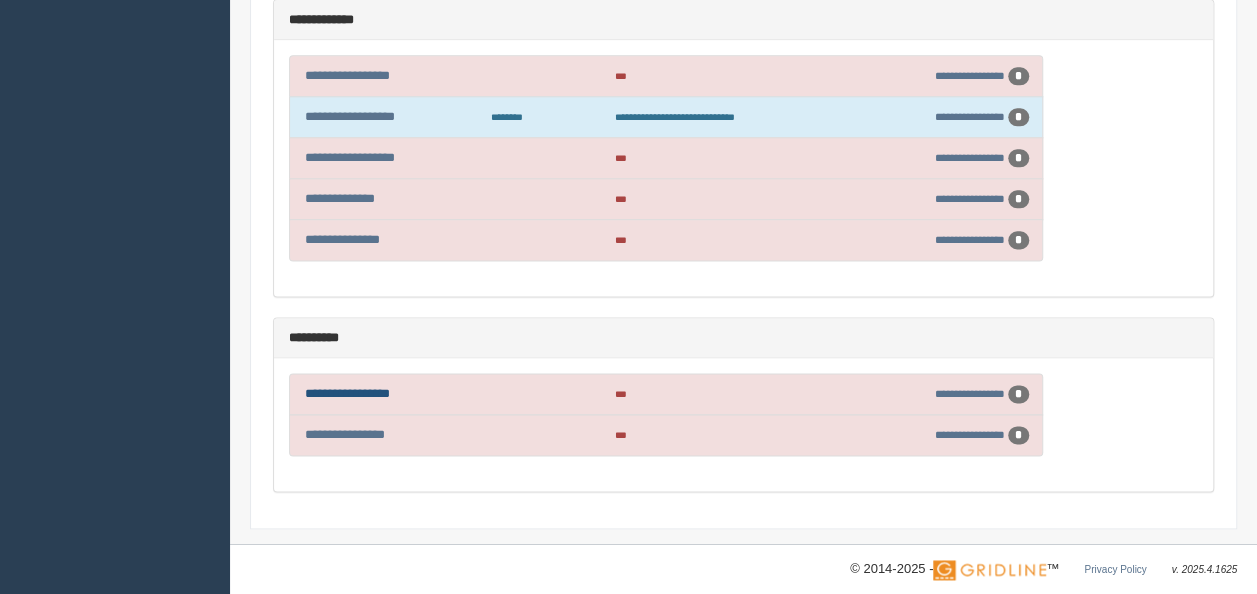 click on "**********" at bounding box center [347, 393] 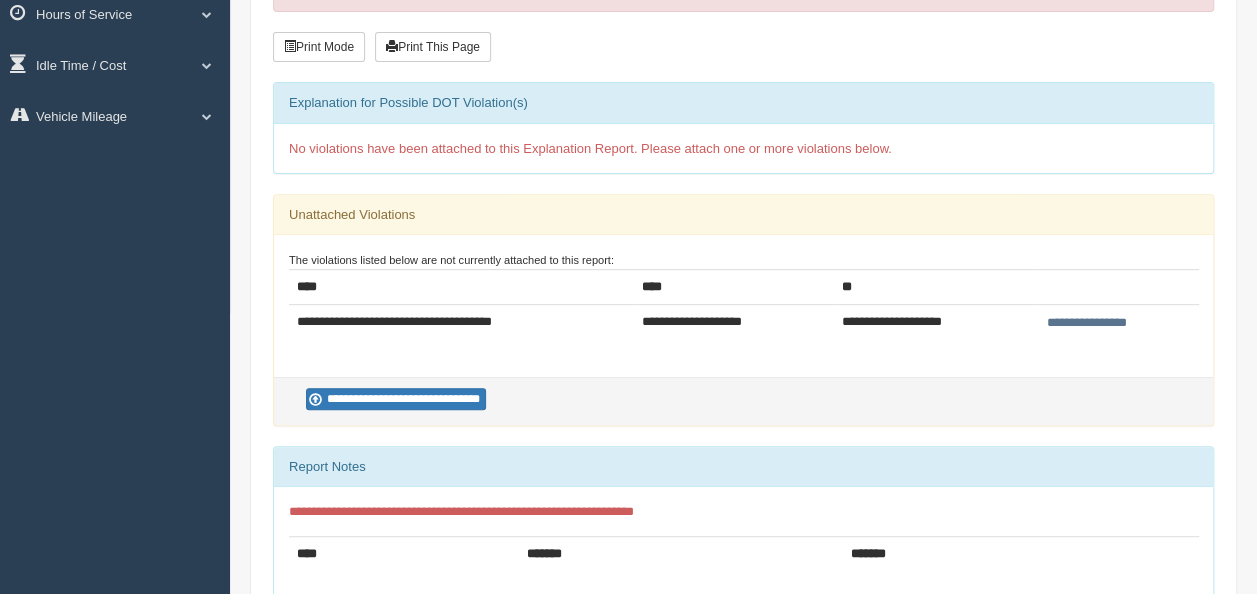 scroll, scrollTop: 300, scrollLeft: 0, axis: vertical 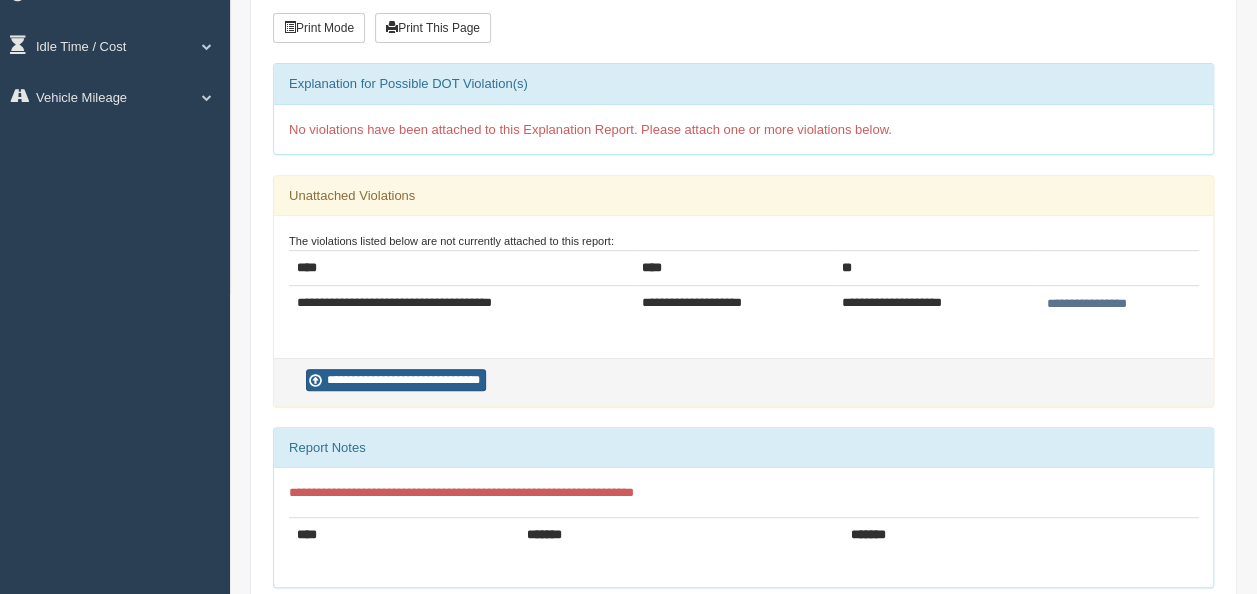 click on "**********" at bounding box center (396, 380) 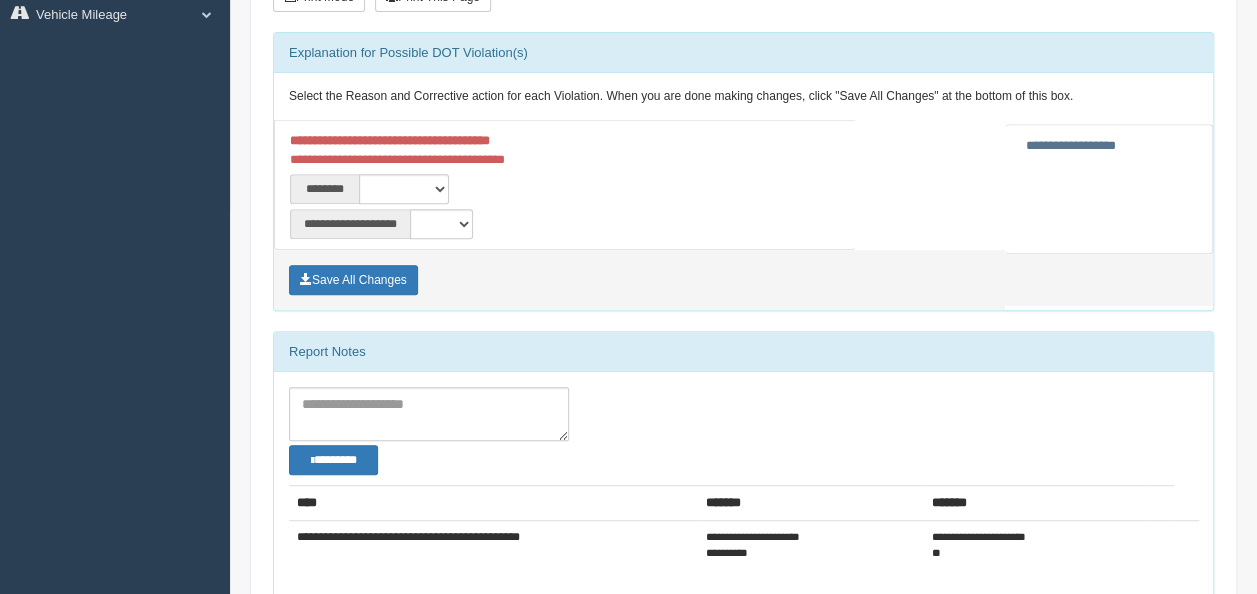 scroll, scrollTop: 380, scrollLeft: 0, axis: vertical 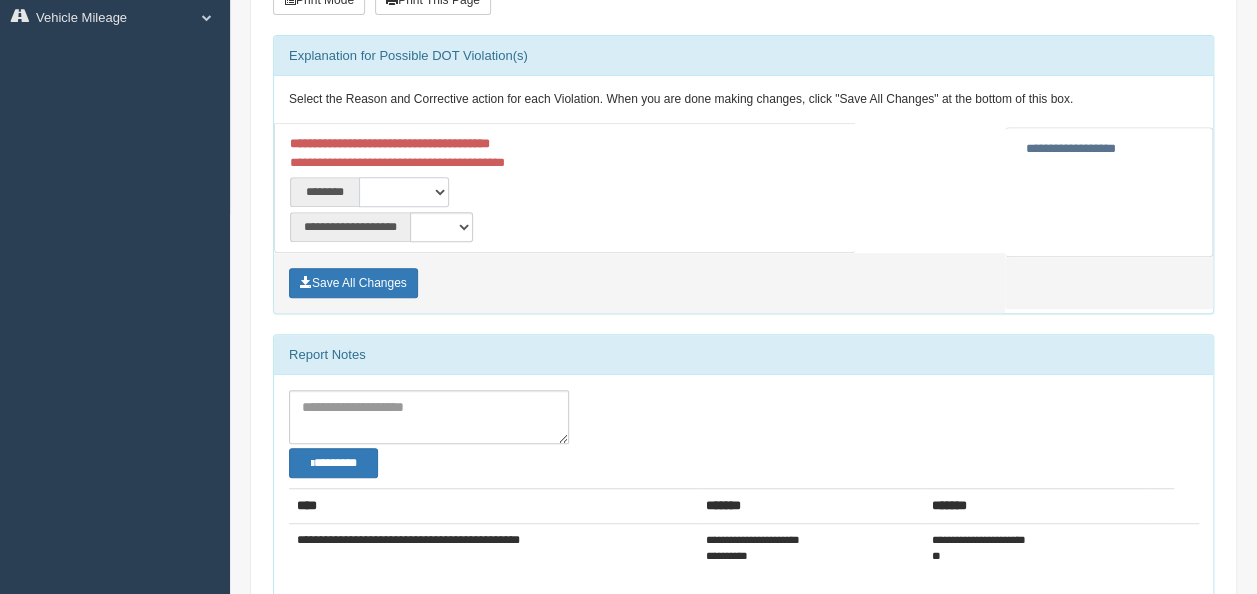 click on "**********" at bounding box center (404, 192) 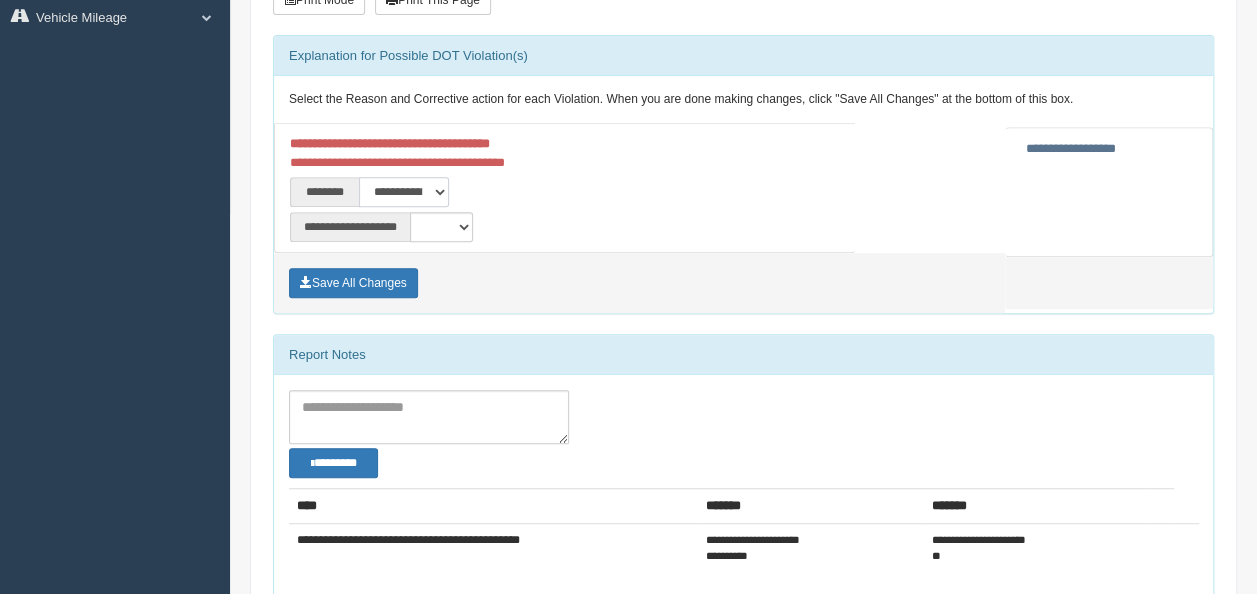 click on "**********" at bounding box center (404, 192) 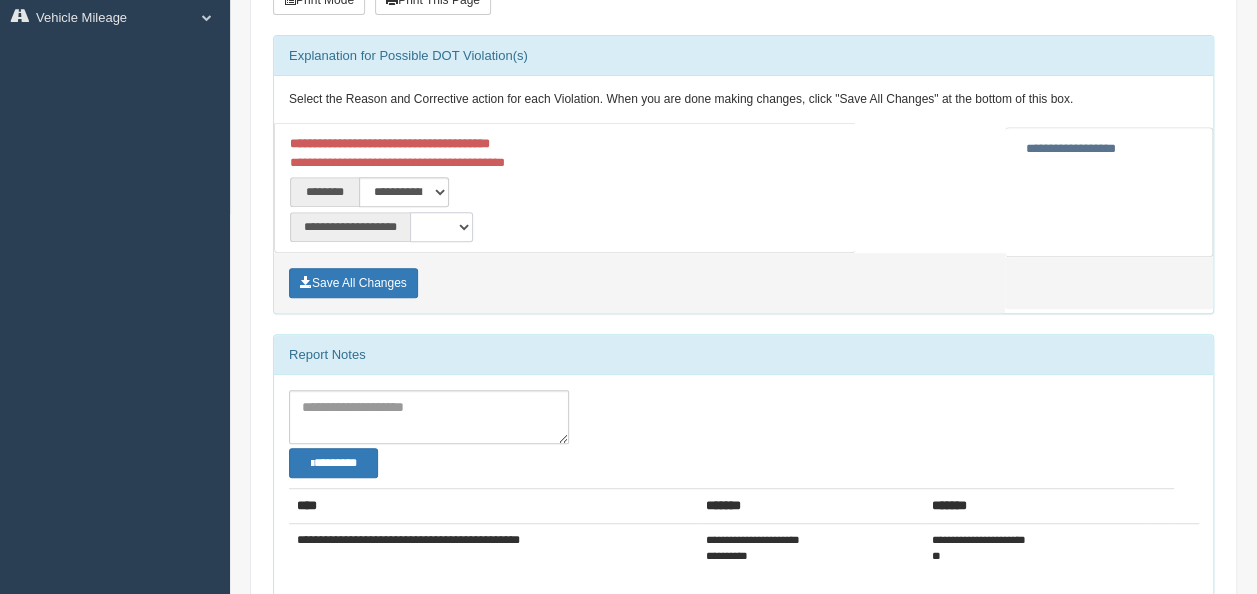 click on "**********" at bounding box center [441, 227] 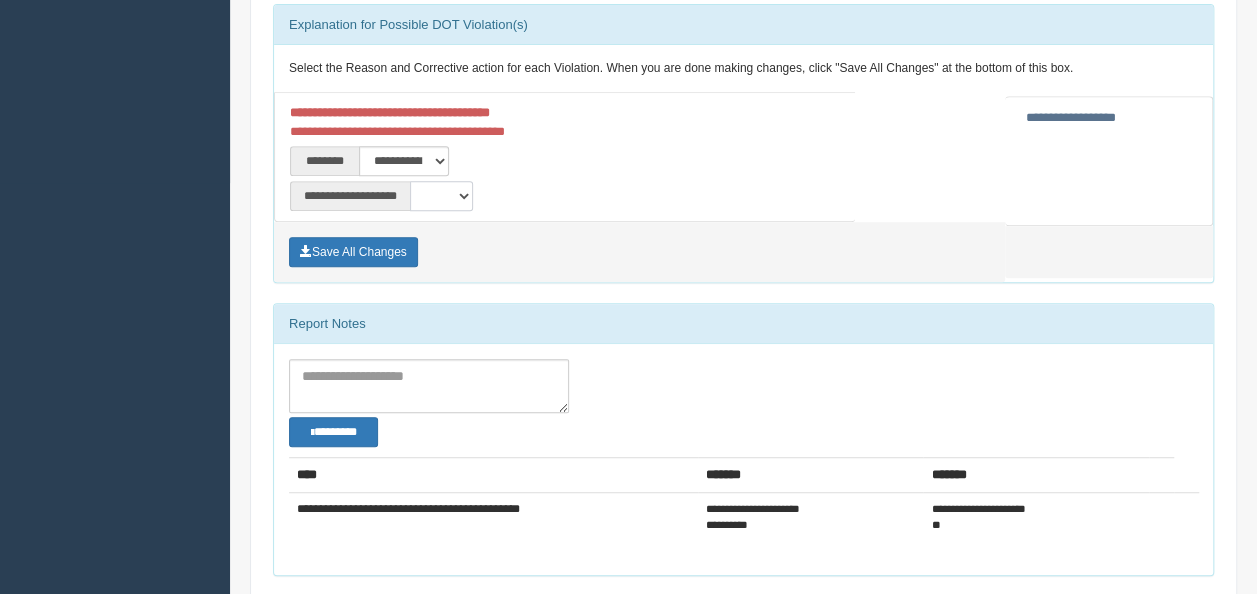scroll, scrollTop: 380, scrollLeft: 0, axis: vertical 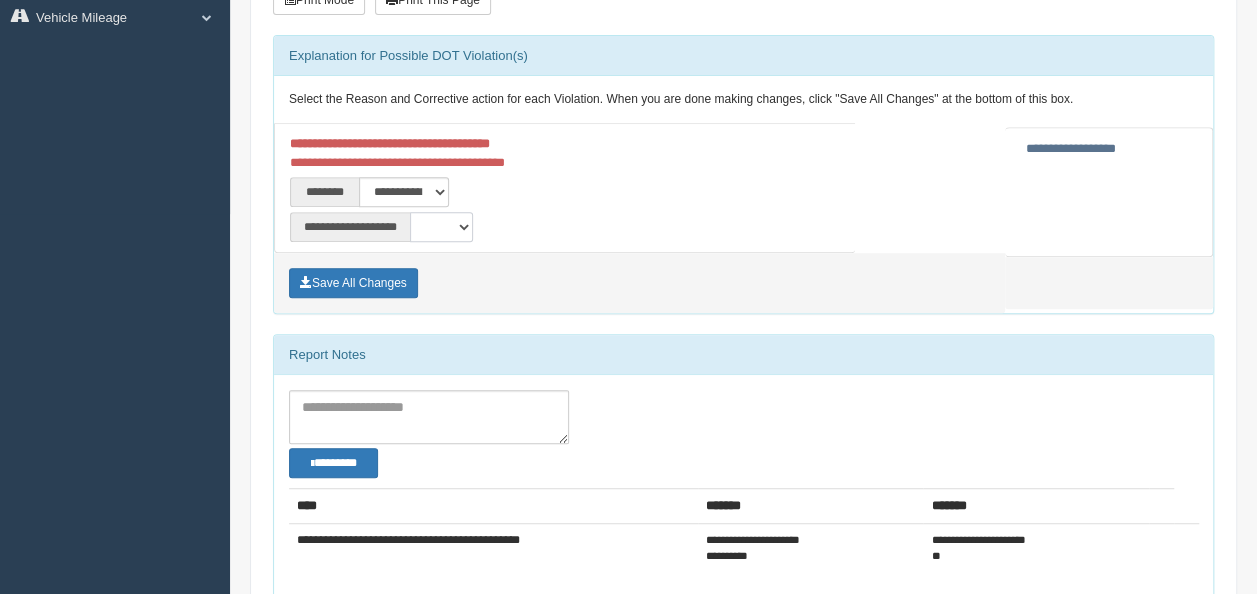 click on "**********" at bounding box center (441, 227) 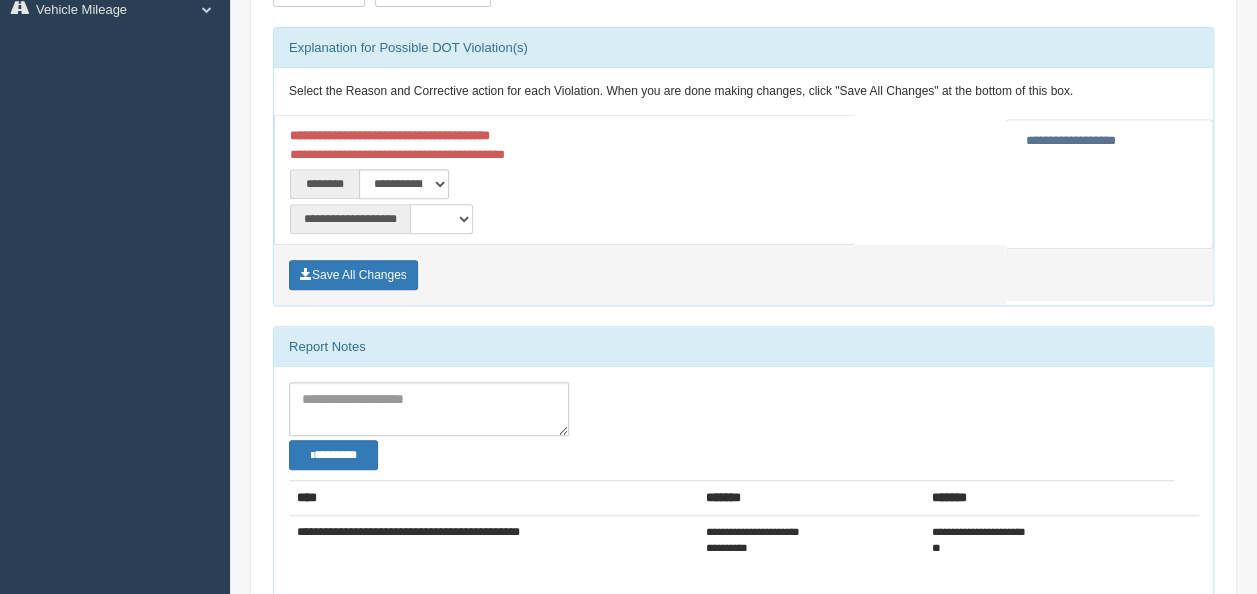 scroll, scrollTop: 380, scrollLeft: 0, axis: vertical 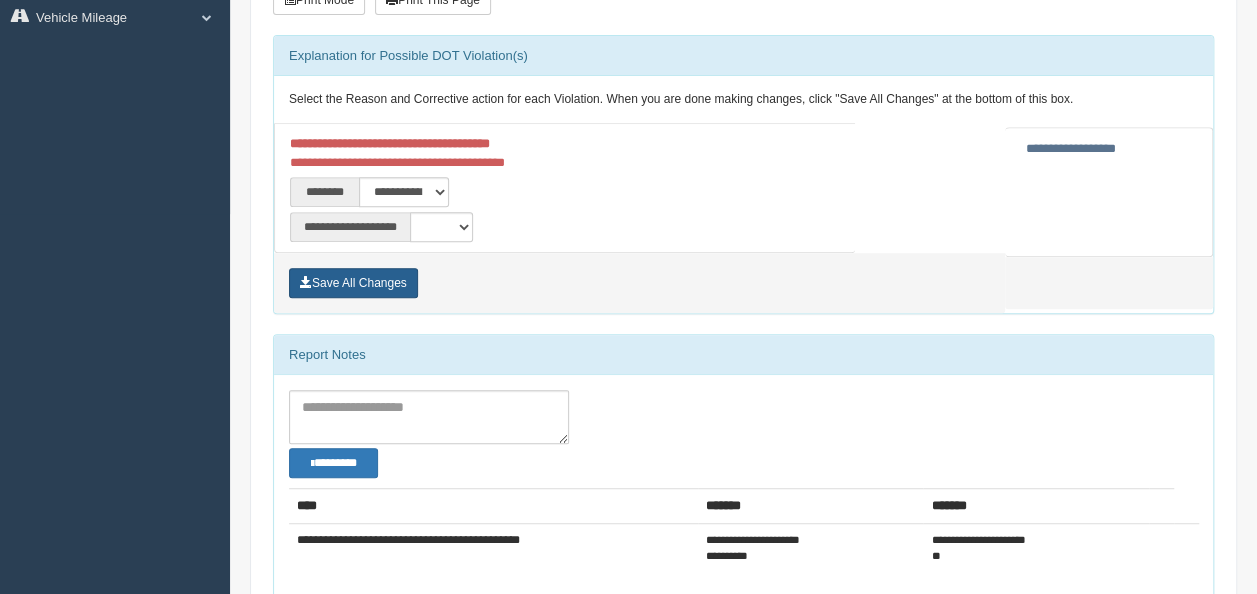 click on "Save All Changes" at bounding box center [353, 283] 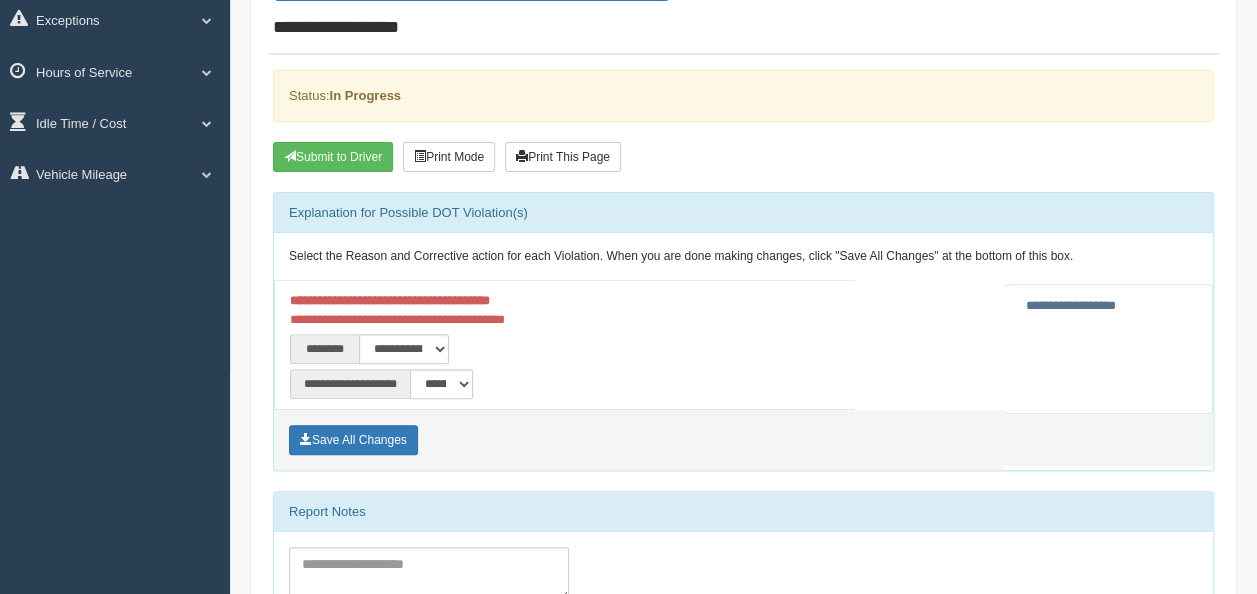 scroll, scrollTop: 180, scrollLeft: 0, axis: vertical 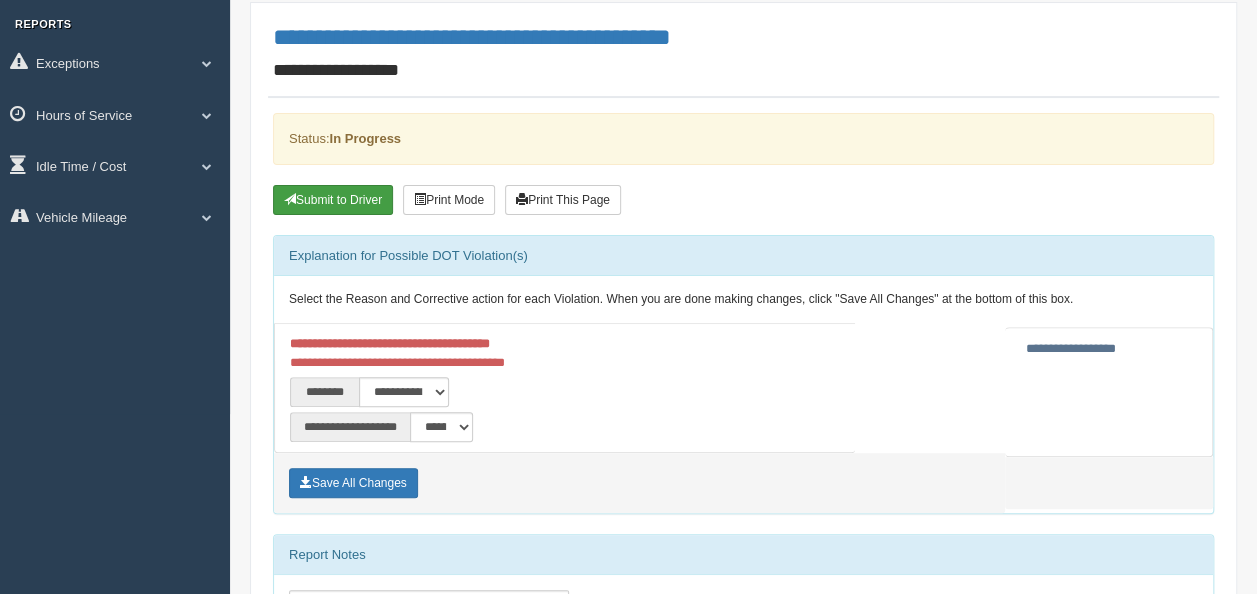 click on "Submit to Driver" at bounding box center [333, 200] 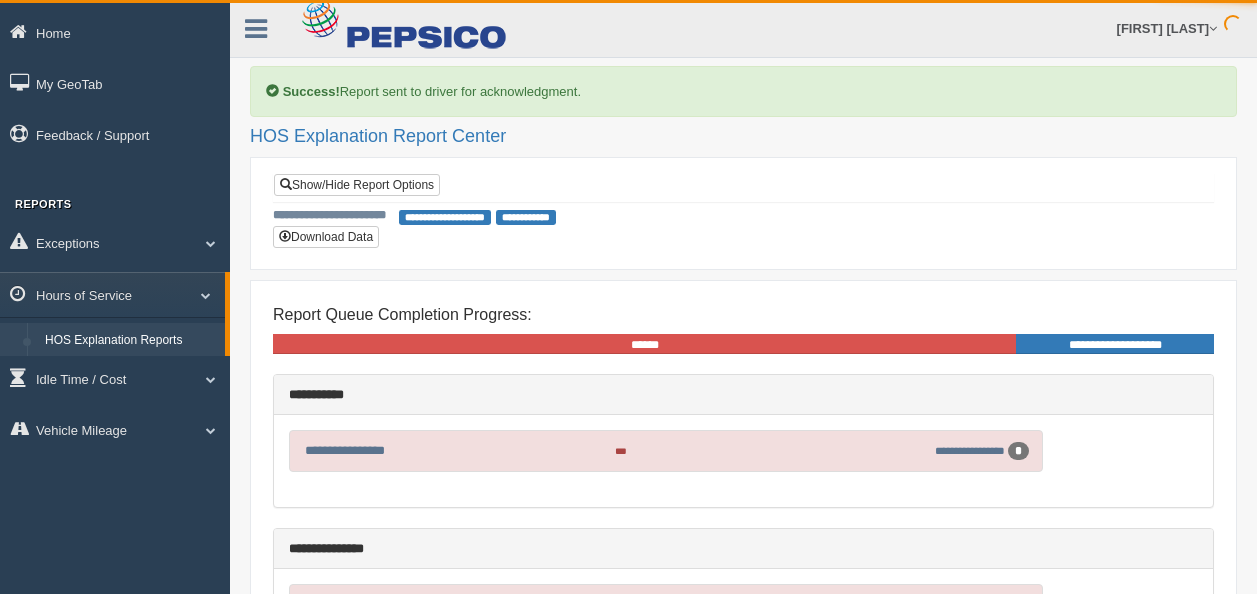 scroll, scrollTop: 0, scrollLeft: 0, axis: both 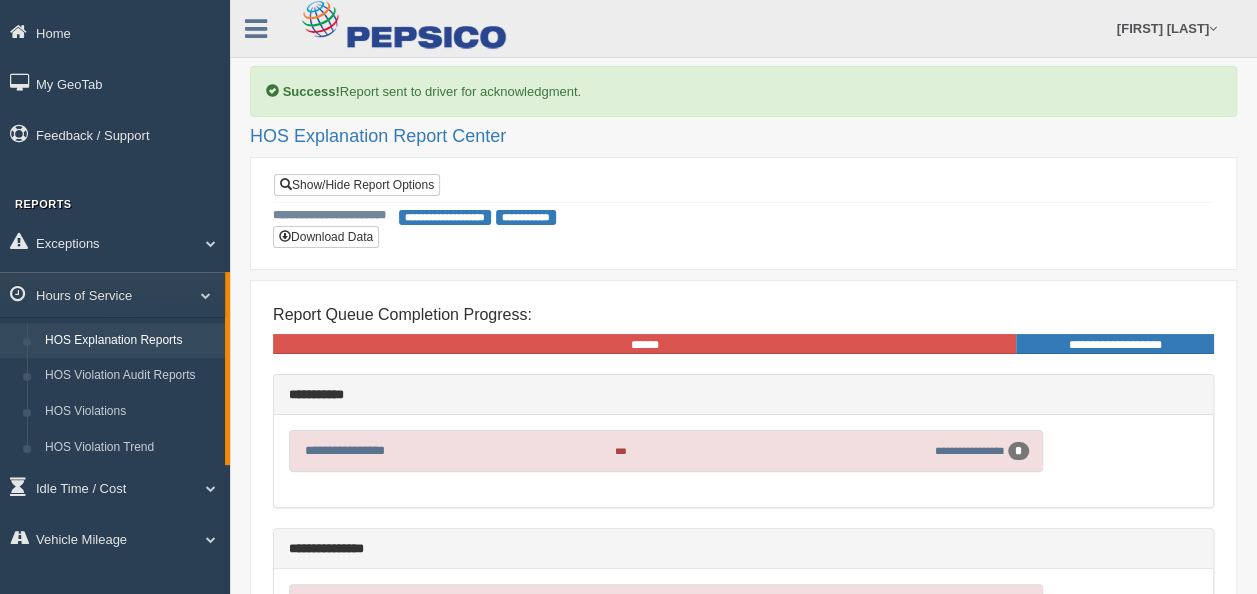 click on "**********" at bounding box center [743, 216] 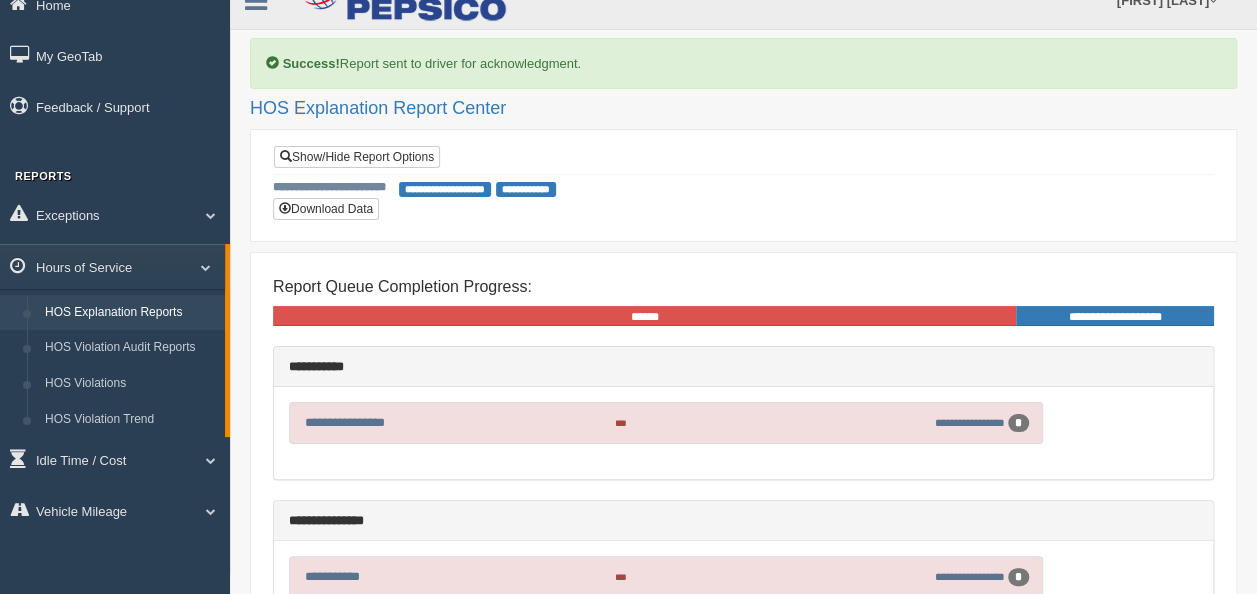scroll, scrollTop: 0, scrollLeft: 0, axis: both 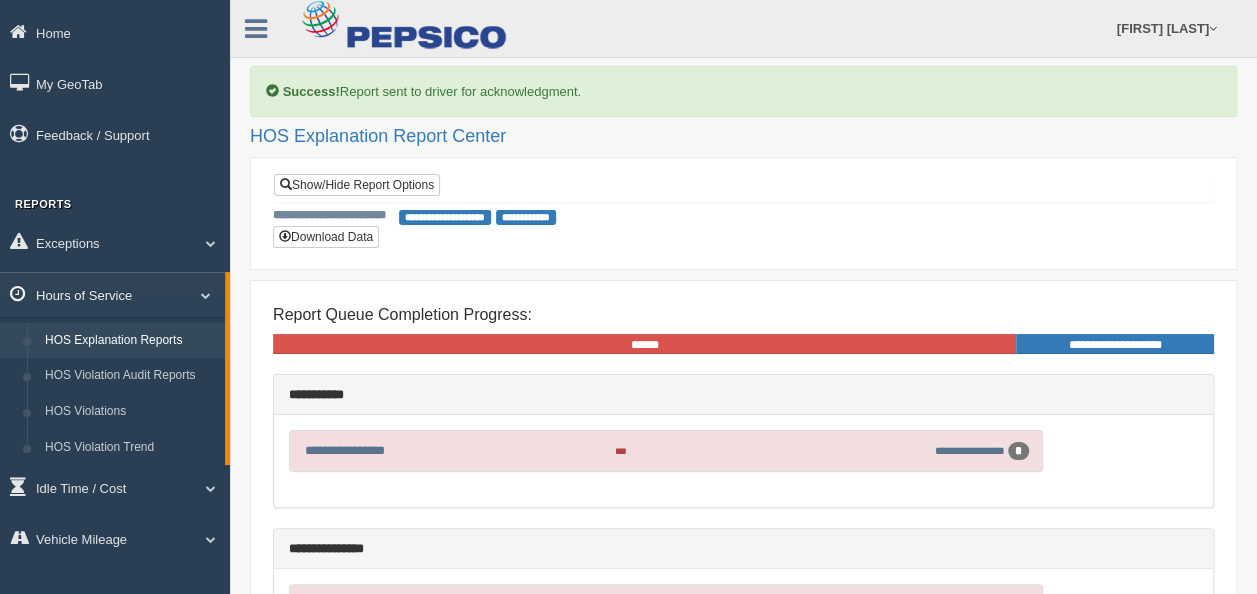 click at bounding box center (198, 295) 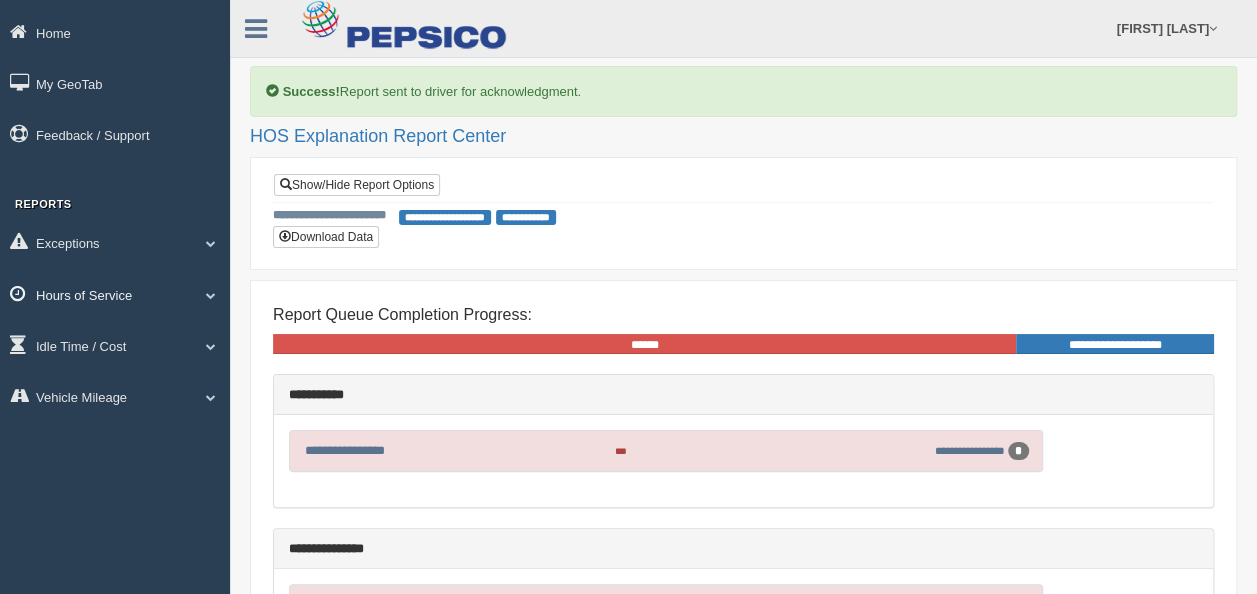 click on "Hours of Service" at bounding box center [115, 294] 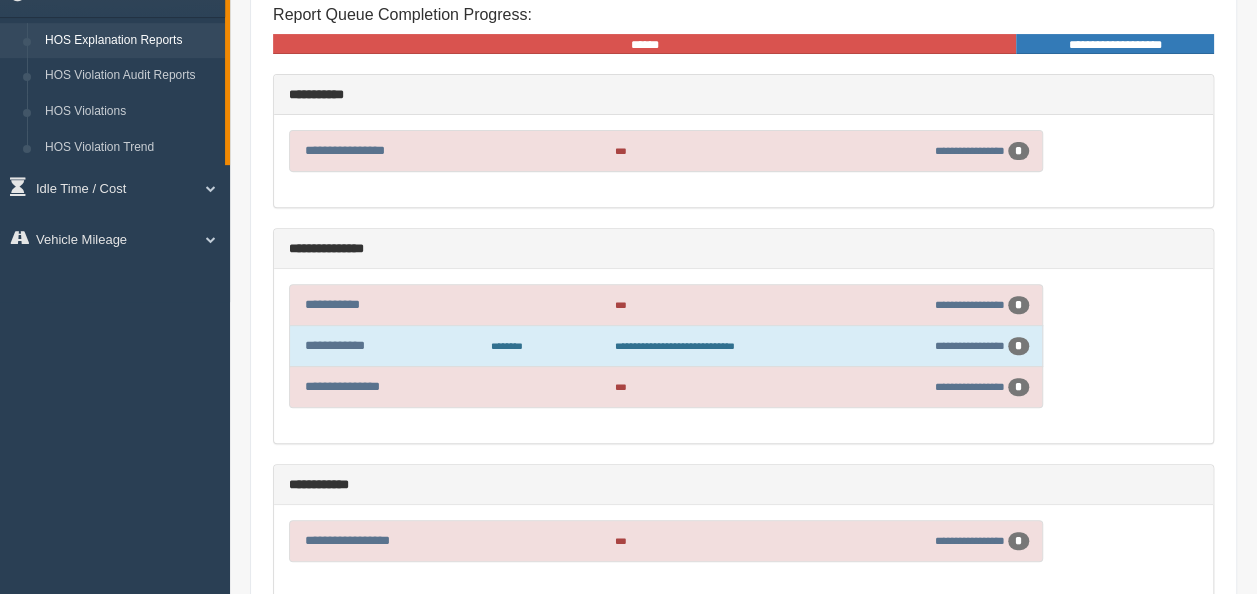 scroll, scrollTop: 200, scrollLeft: 0, axis: vertical 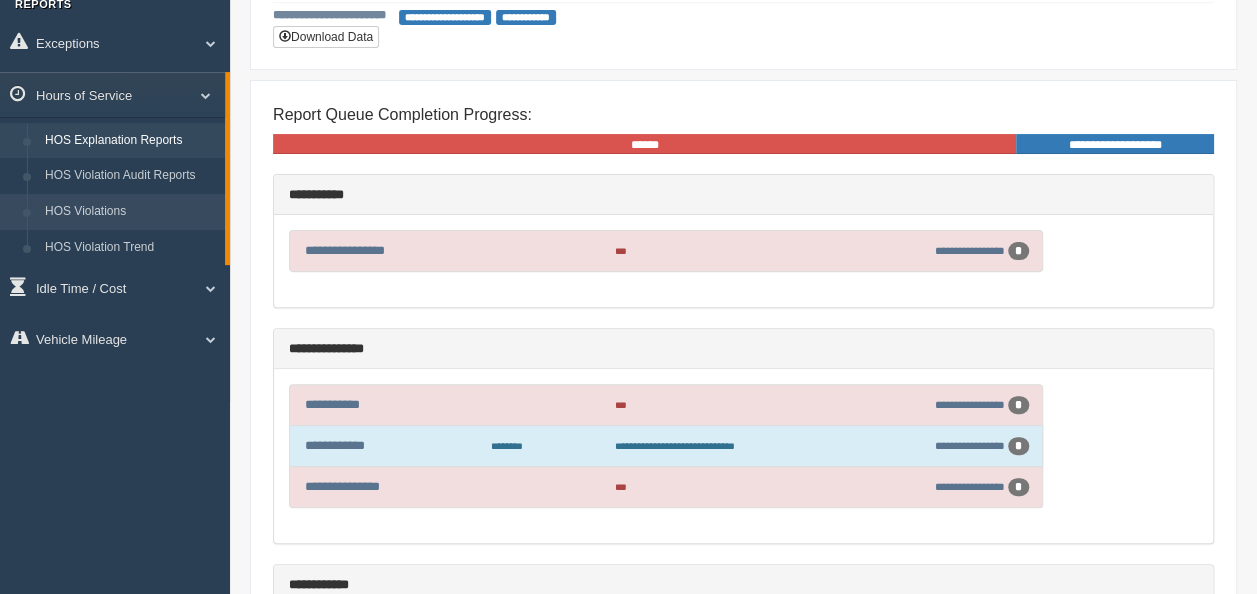 click on "HOS Violations" at bounding box center [130, 212] 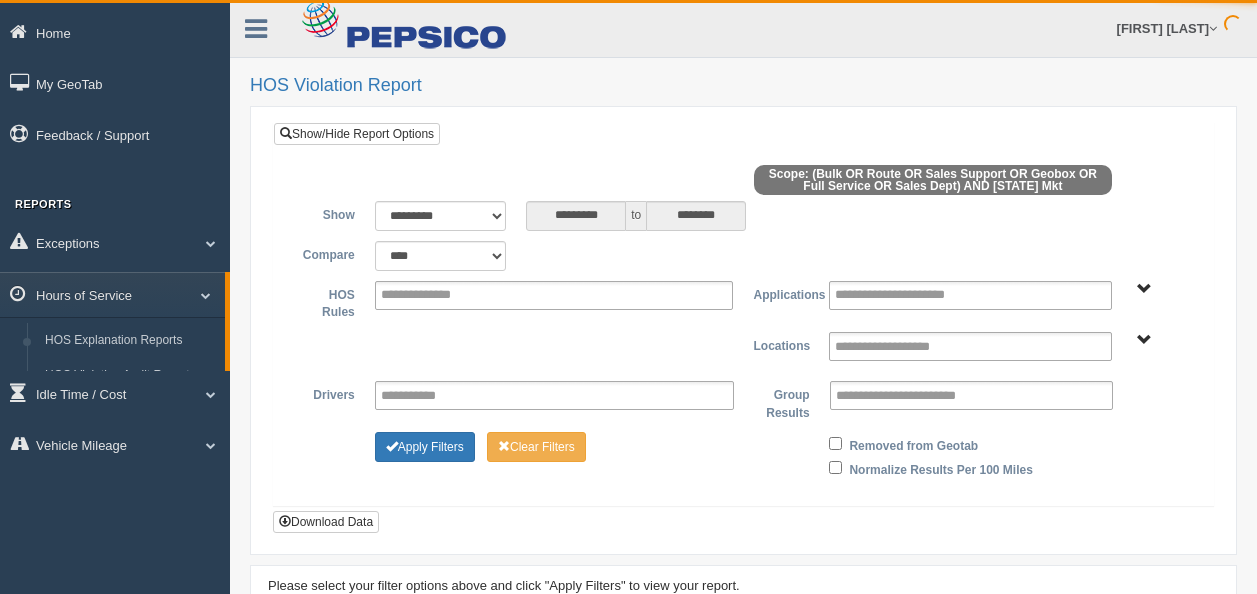 scroll, scrollTop: 0, scrollLeft: 0, axis: both 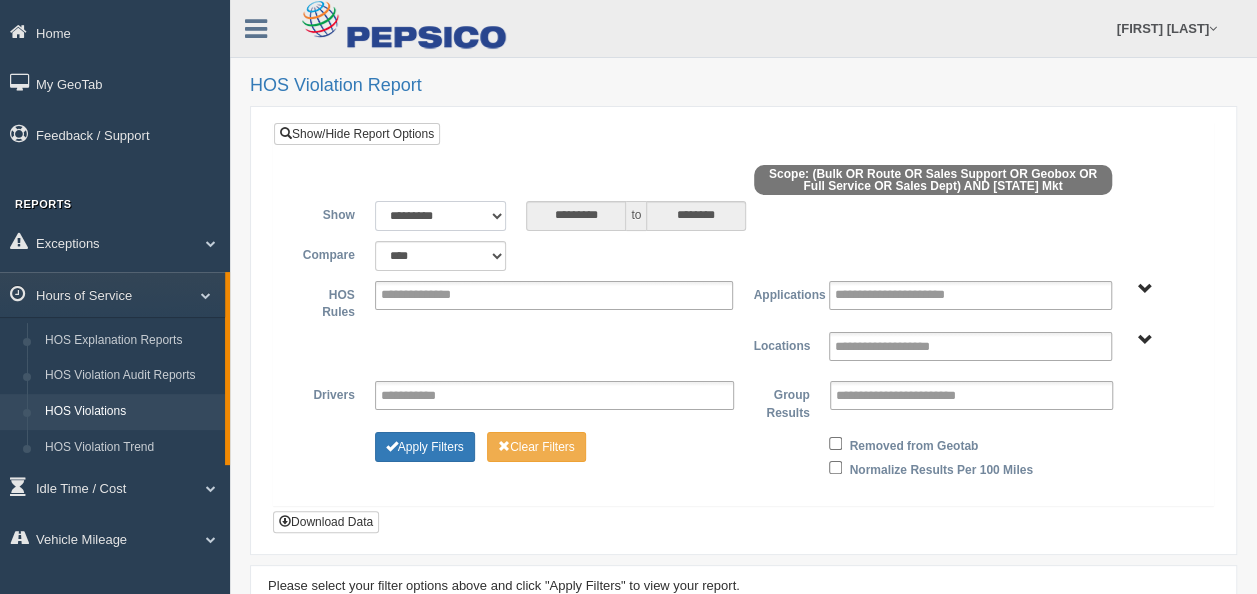 click on "**********" at bounding box center (441, 216) 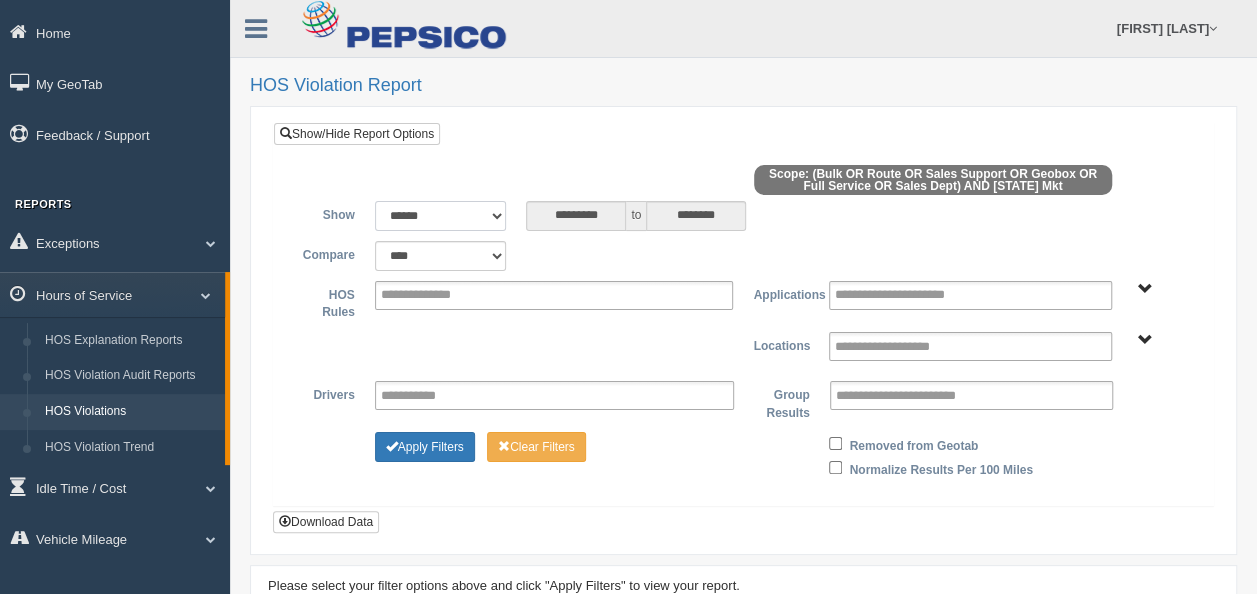 click on "**********" at bounding box center [441, 216] 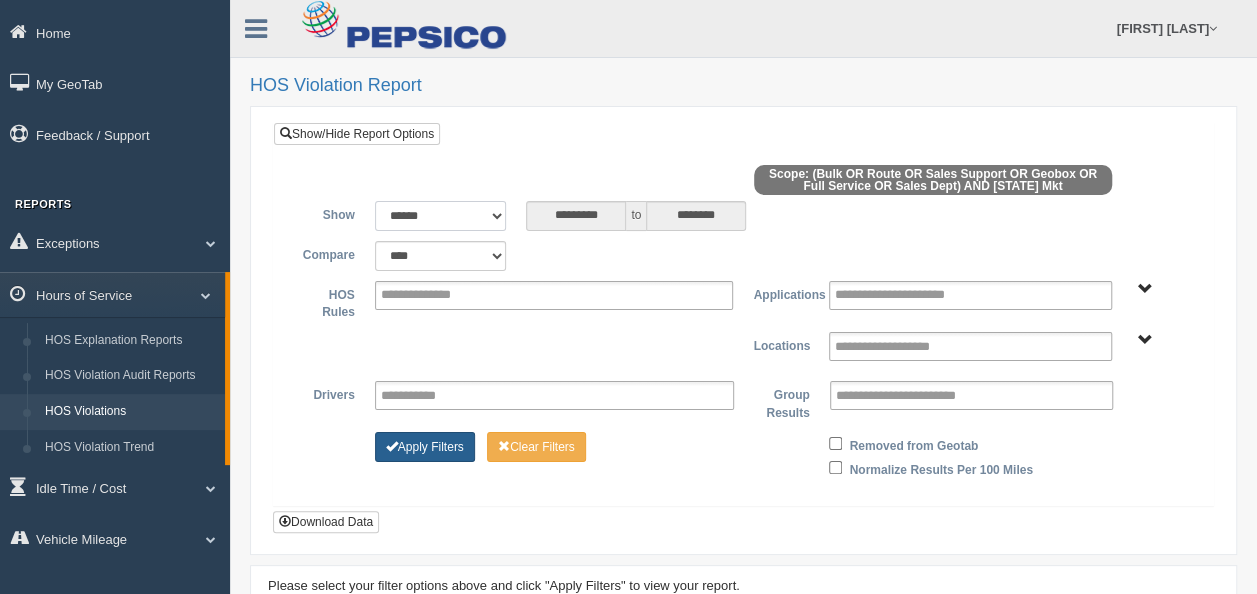 type on "**********" 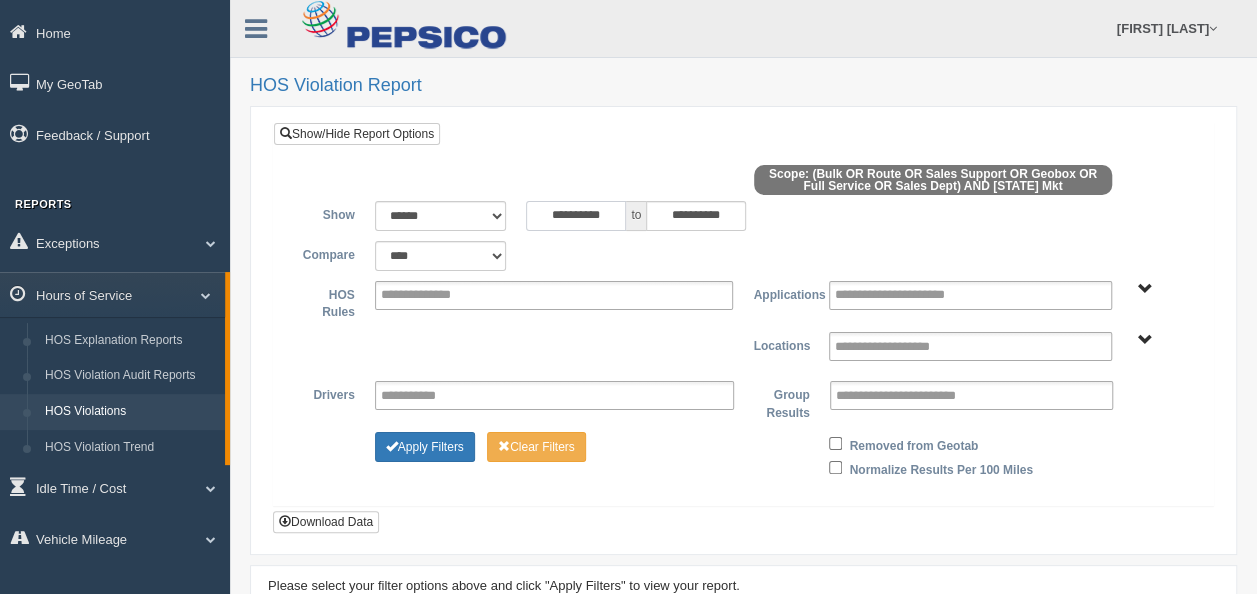 click on "**********" at bounding box center [576, 216] 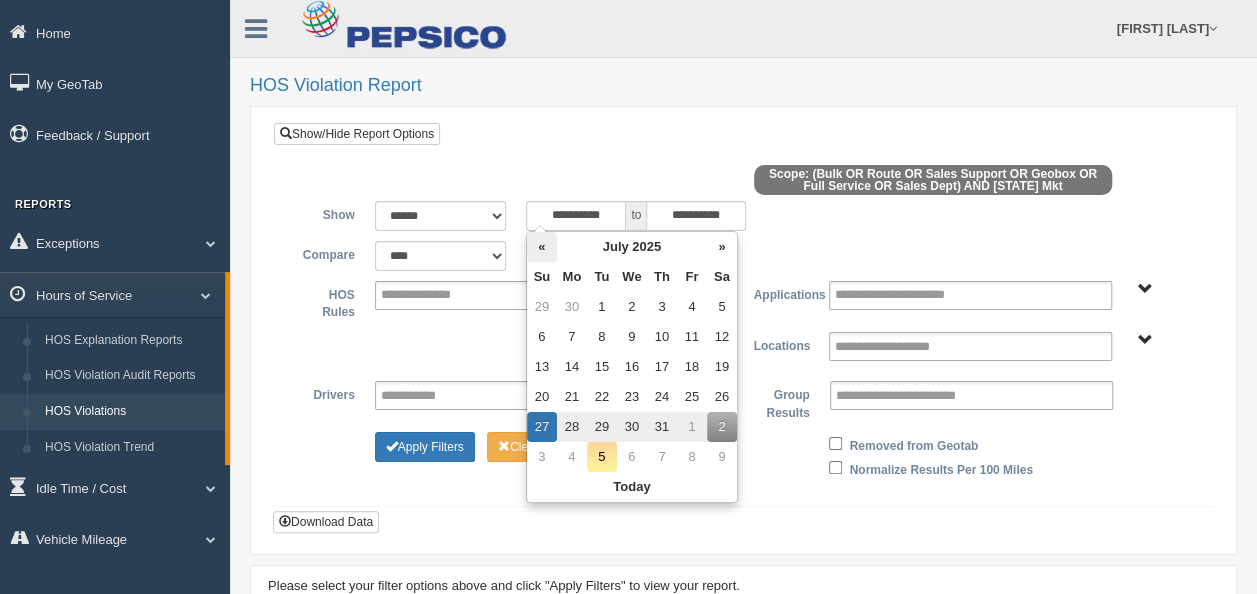 click on "«" at bounding box center (542, 247) 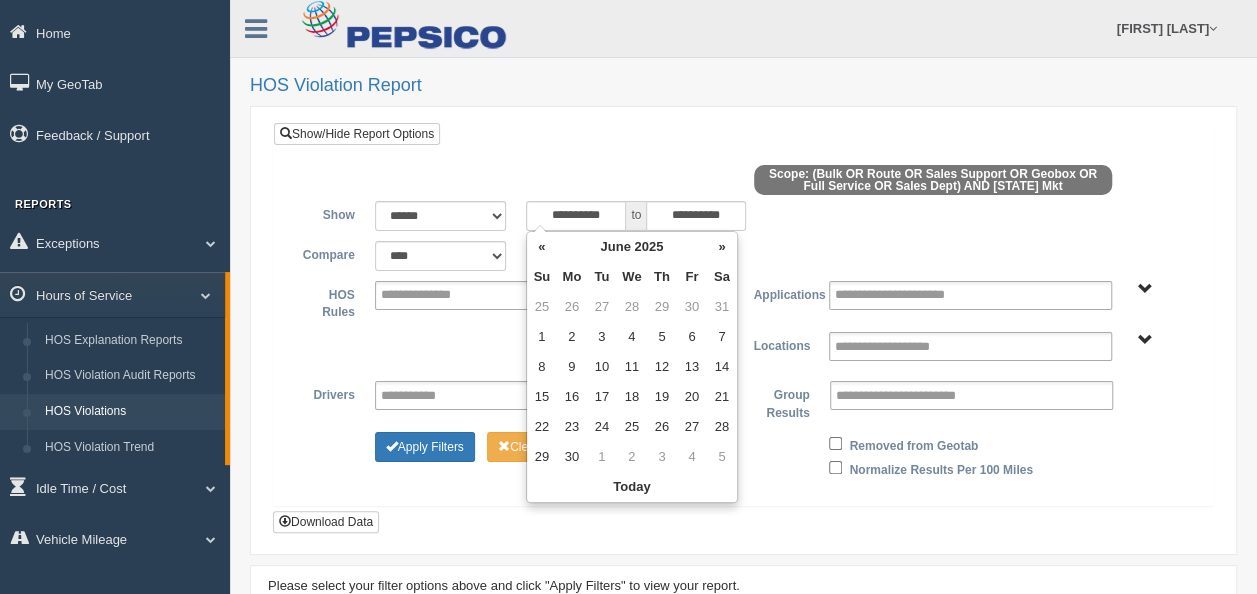 click on "«" at bounding box center [542, 247] 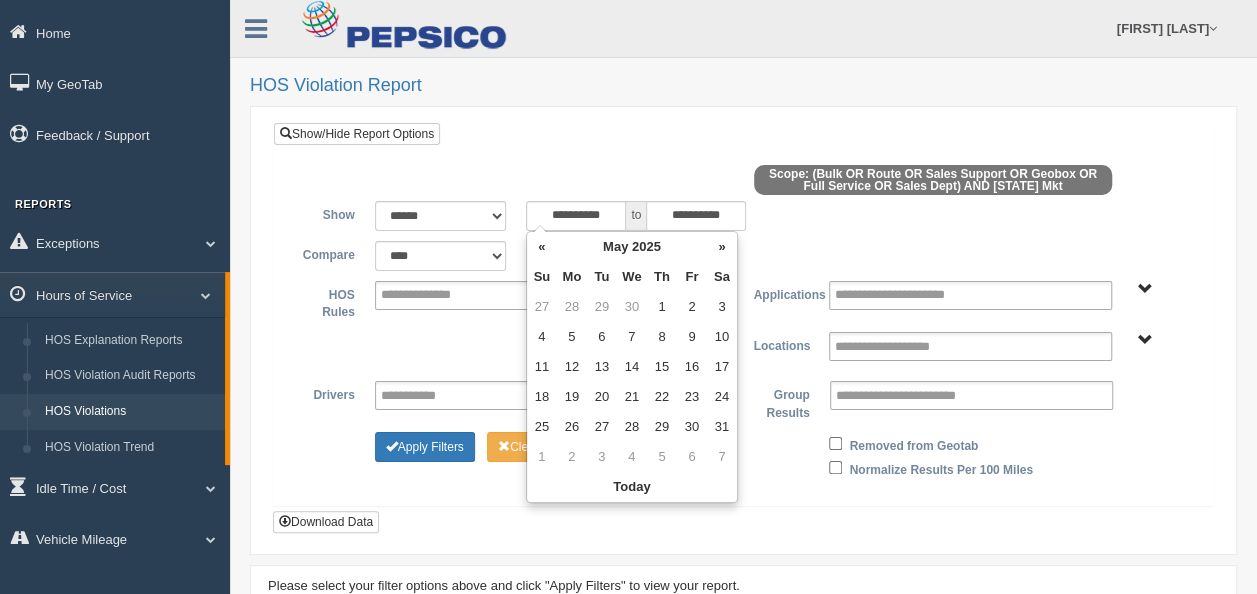 click on "«" at bounding box center [542, 247] 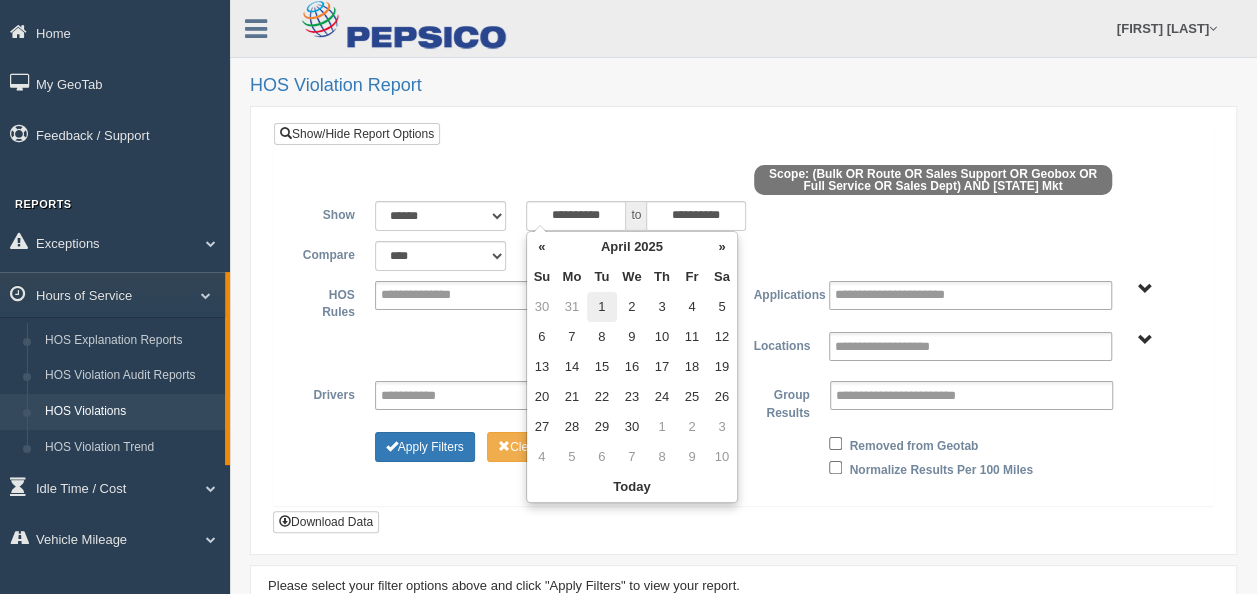 click on "1" at bounding box center (602, 307) 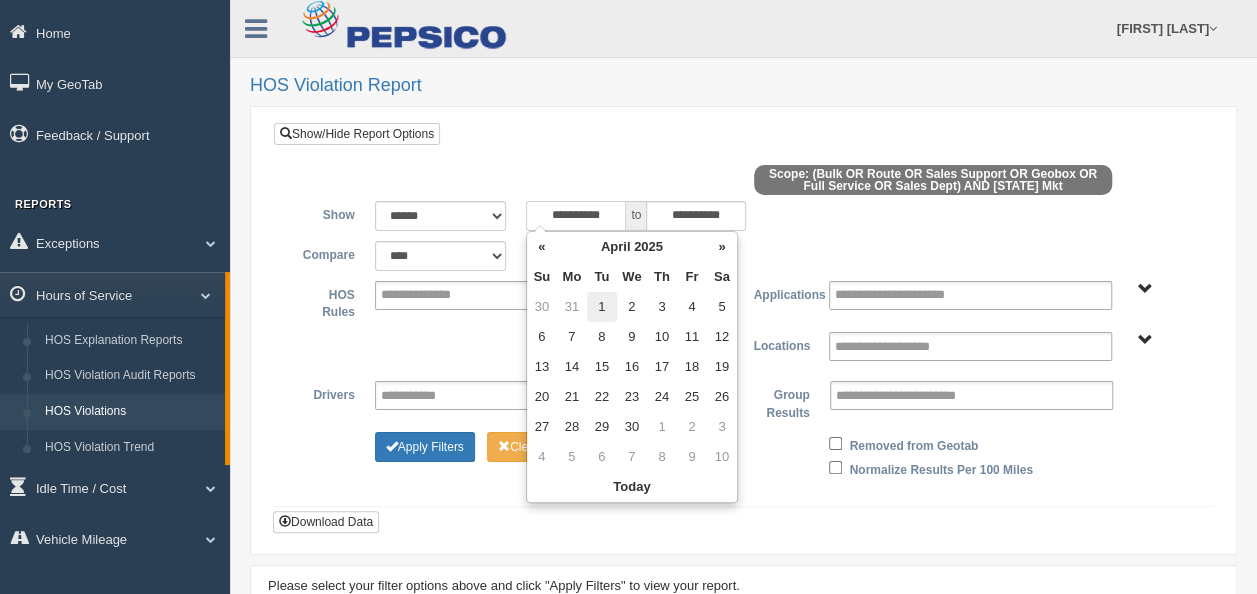 type on "**********" 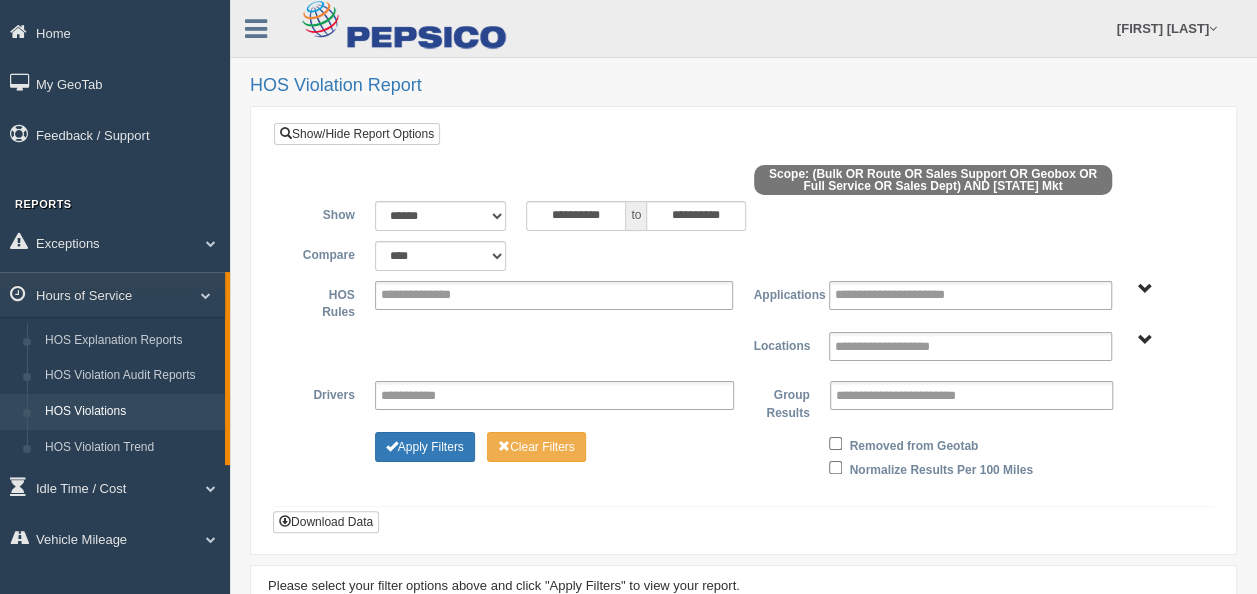 click on "**********" at bounding box center [743, 314] 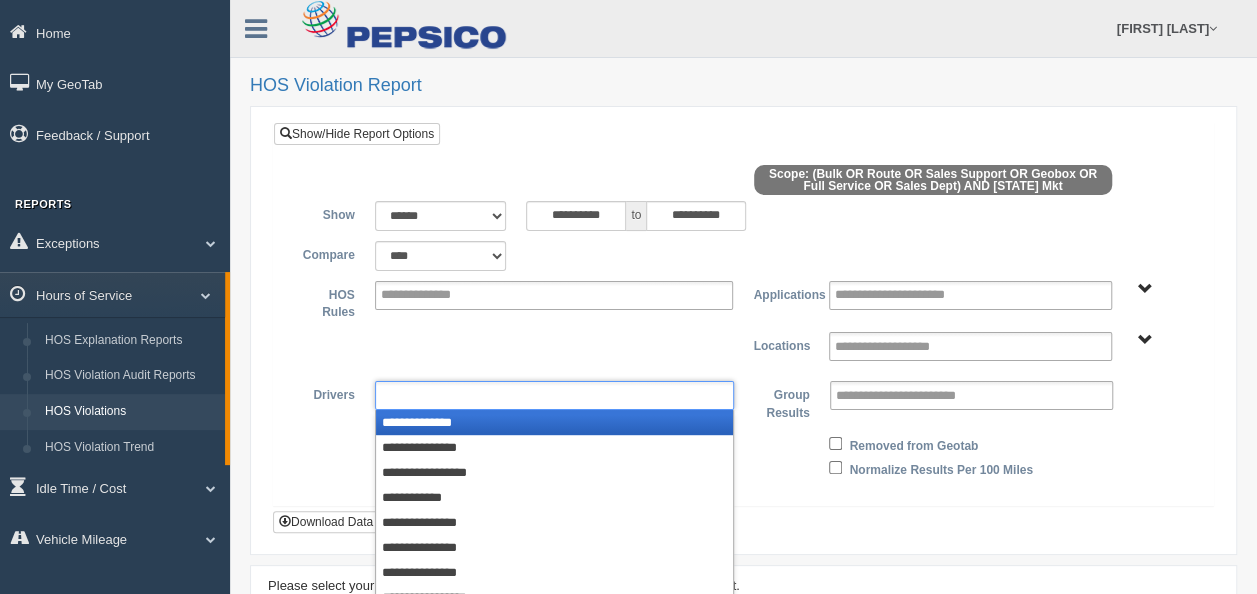 click at bounding box center (554, 395) 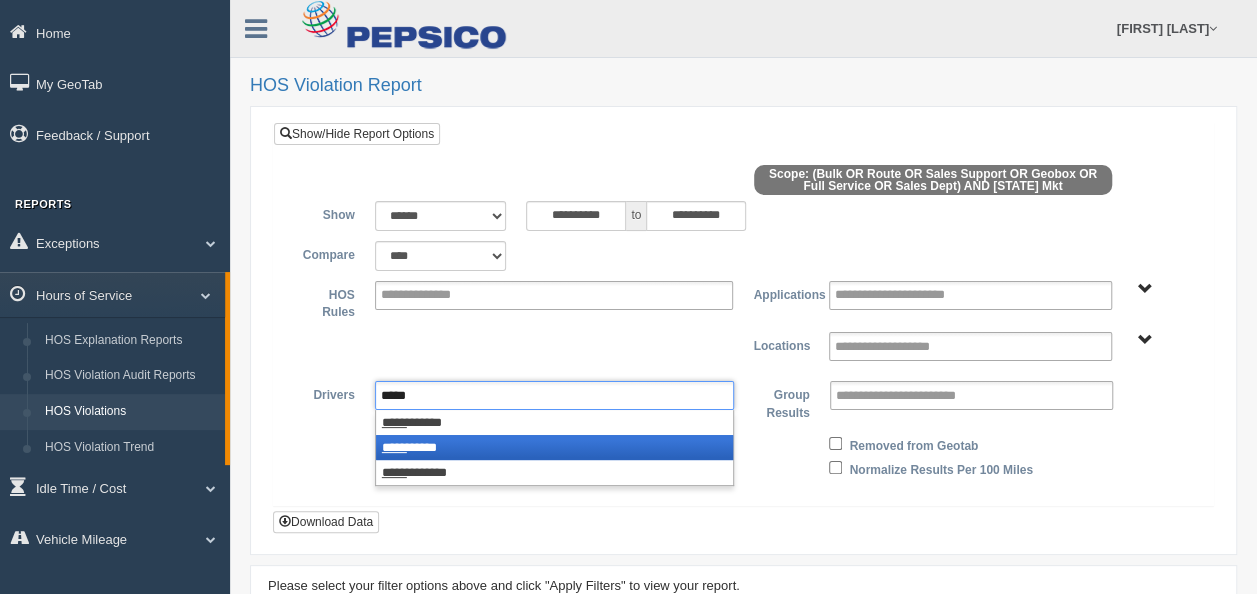 type on "*****" 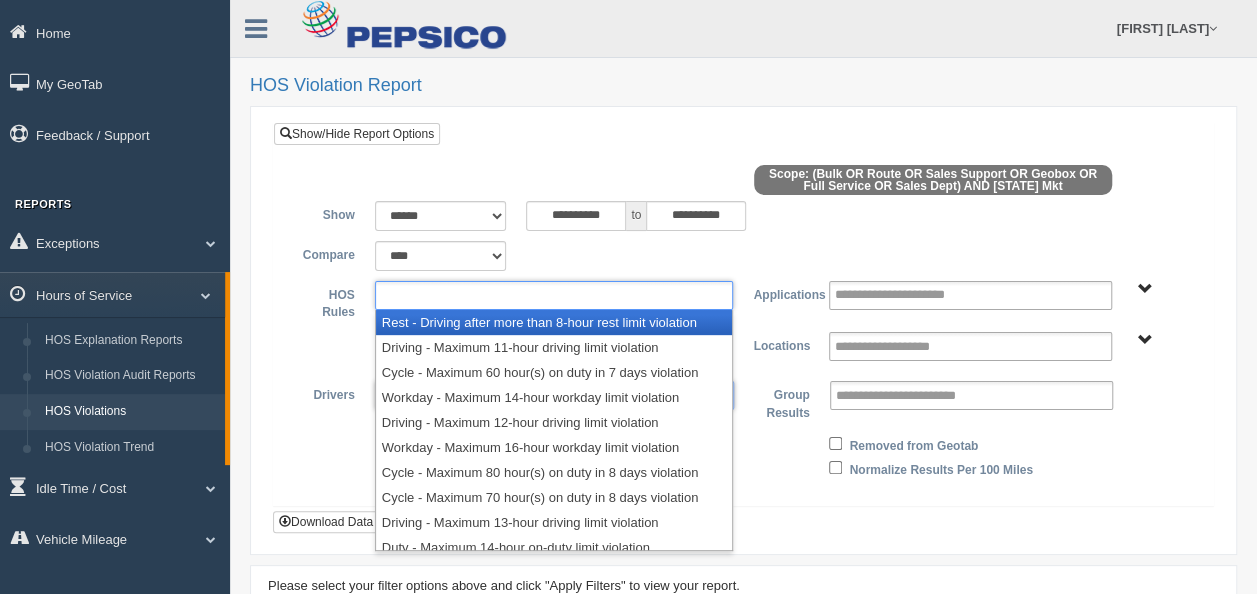 click at bounding box center [430, 295] 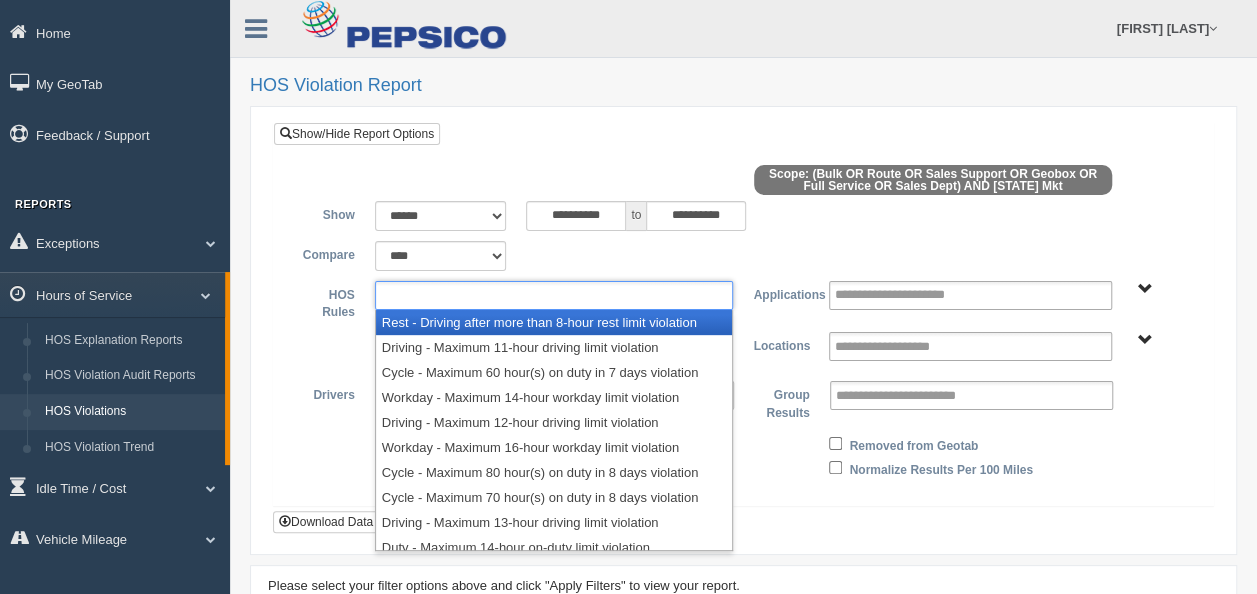 click at bounding box center (430, 295) 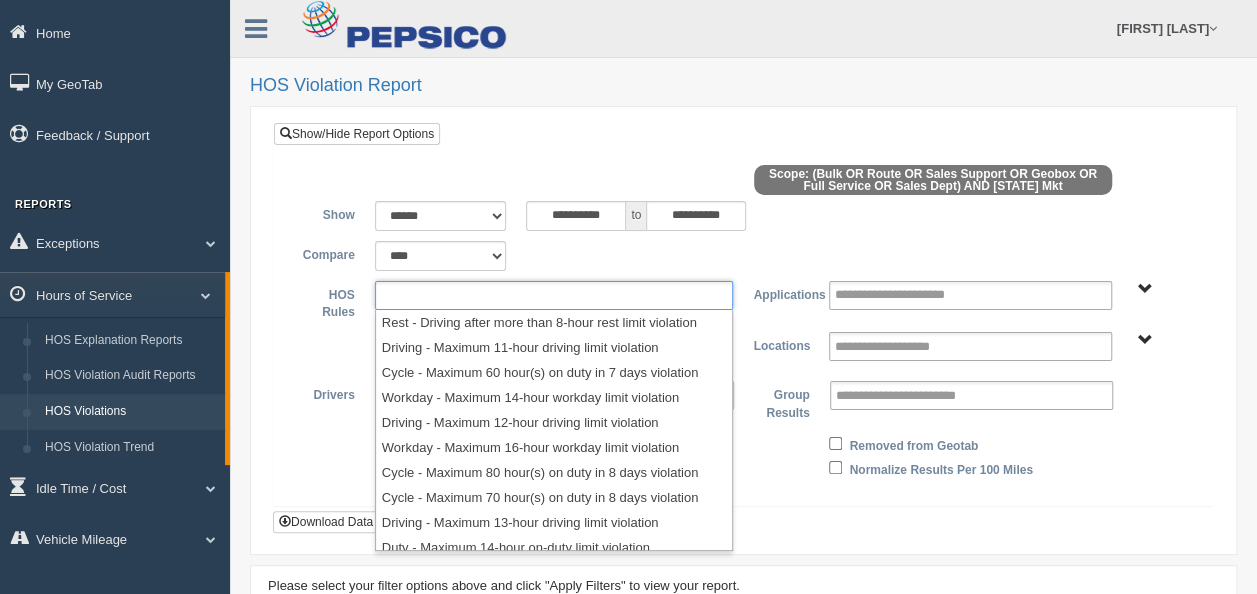 click on "**********" at bounding box center [743, 346] 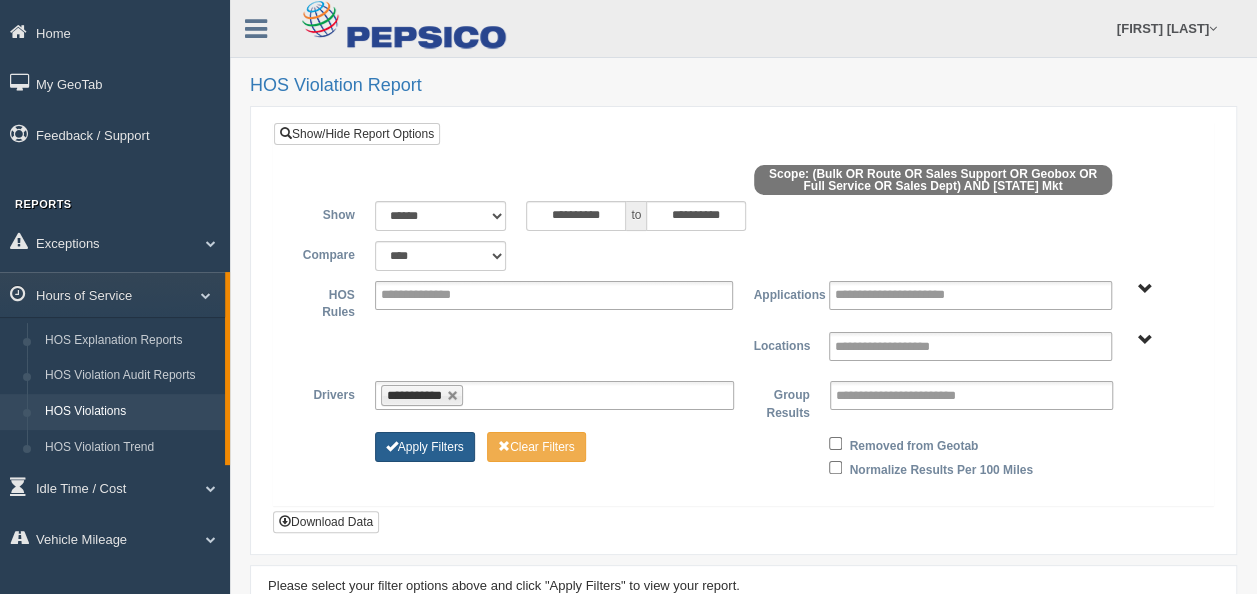 click on "Apply Filters" at bounding box center (425, 447) 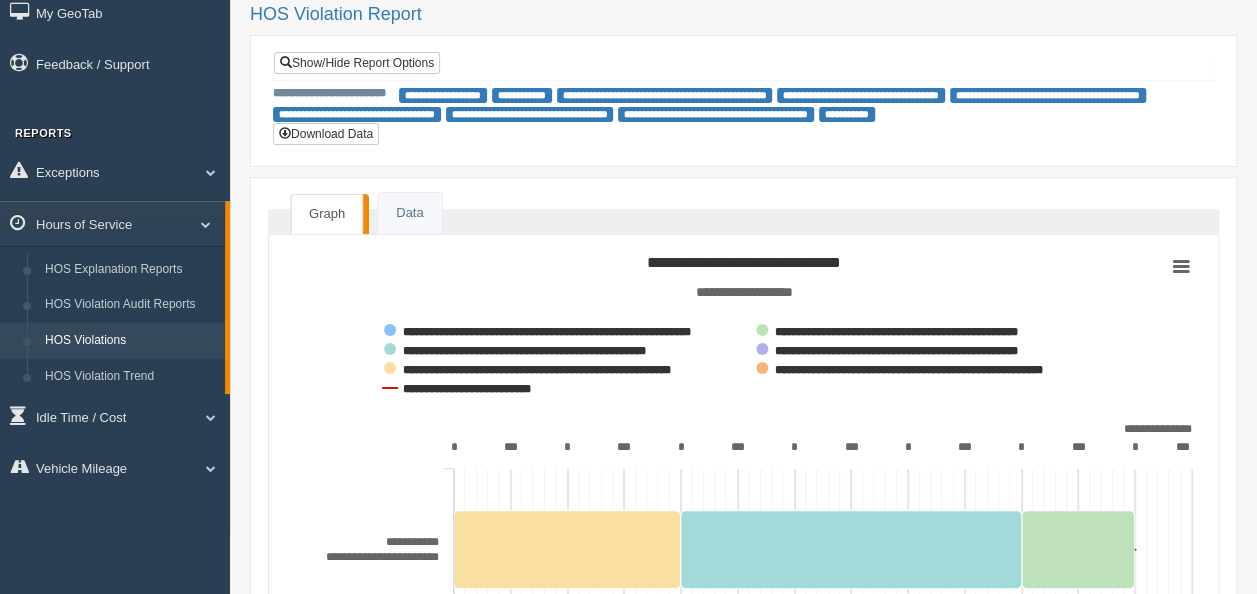 scroll, scrollTop: 100, scrollLeft: 0, axis: vertical 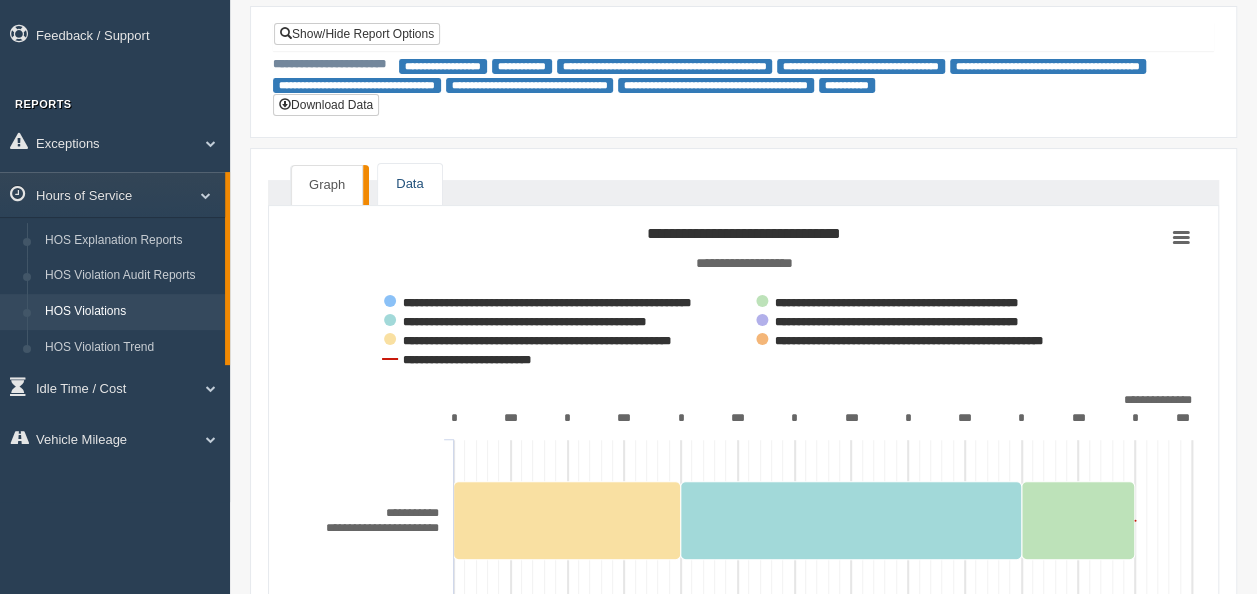 click on "Data" at bounding box center (409, 184) 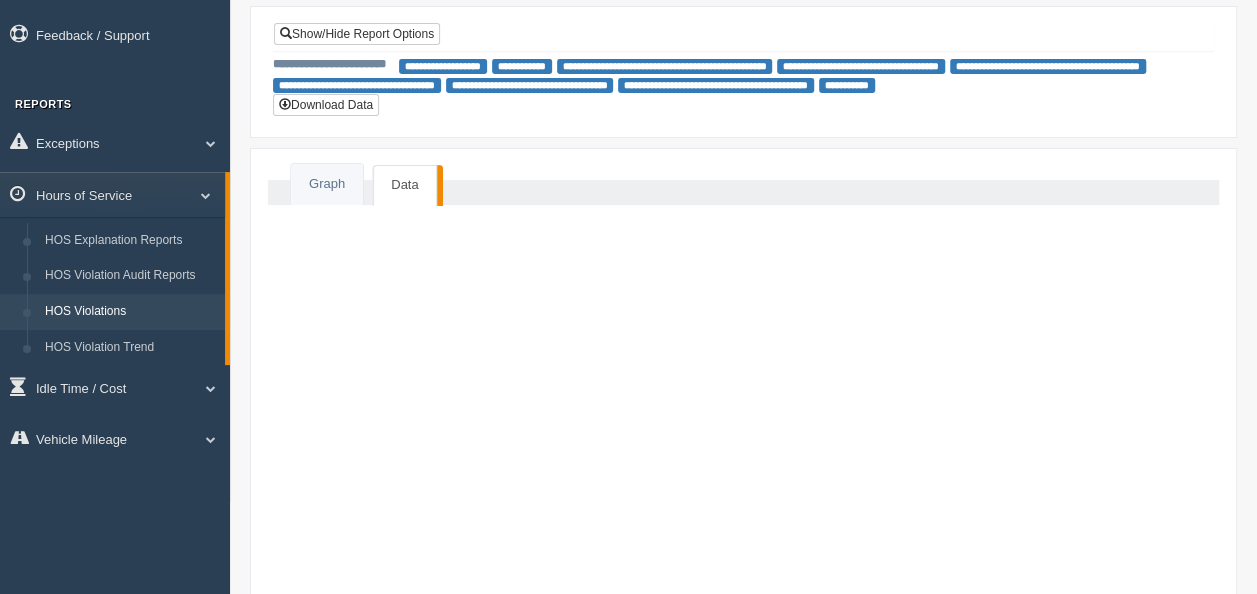 scroll, scrollTop: 10, scrollLeft: 0, axis: vertical 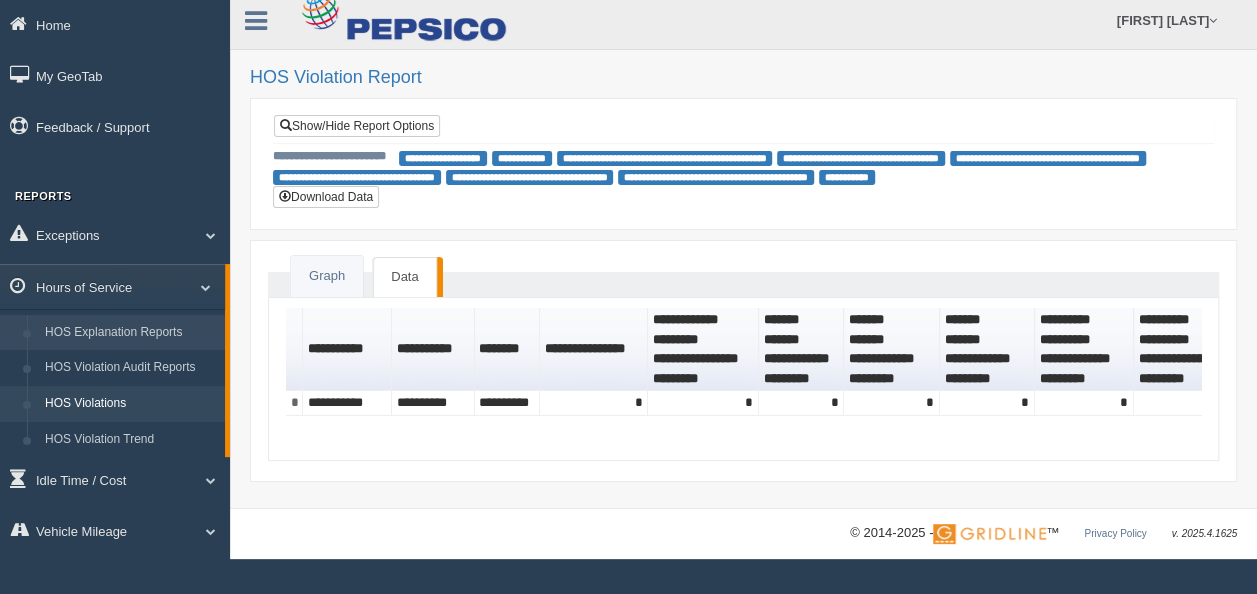 click on "HOS Explanation Reports" at bounding box center [130, 333] 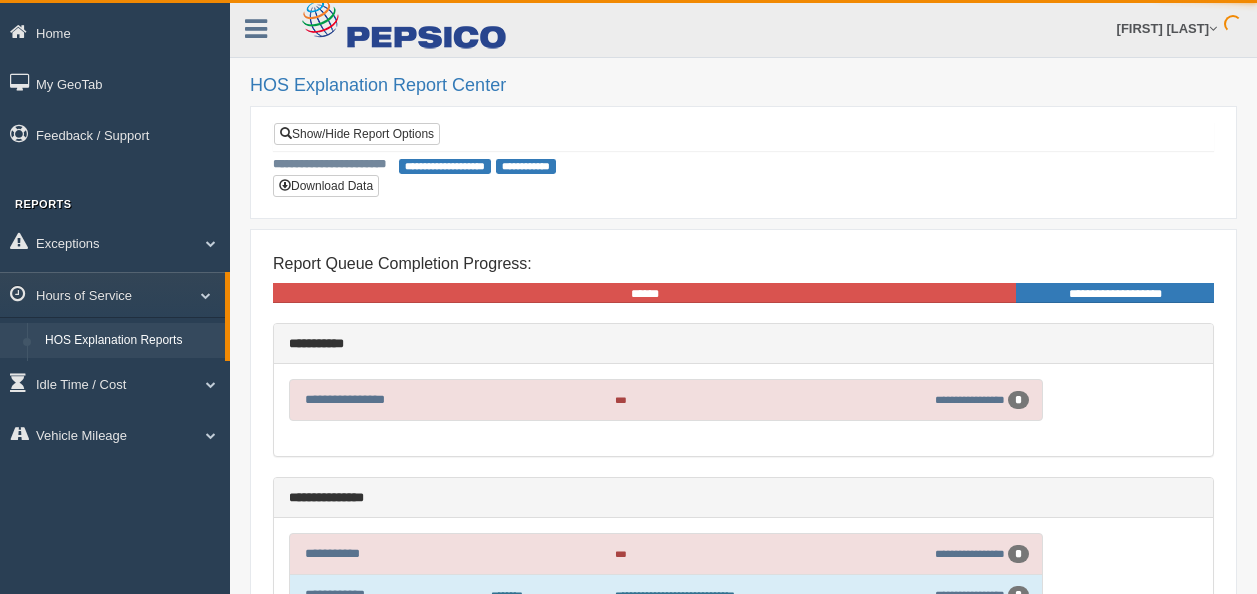 scroll, scrollTop: 0, scrollLeft: 0, axis: both 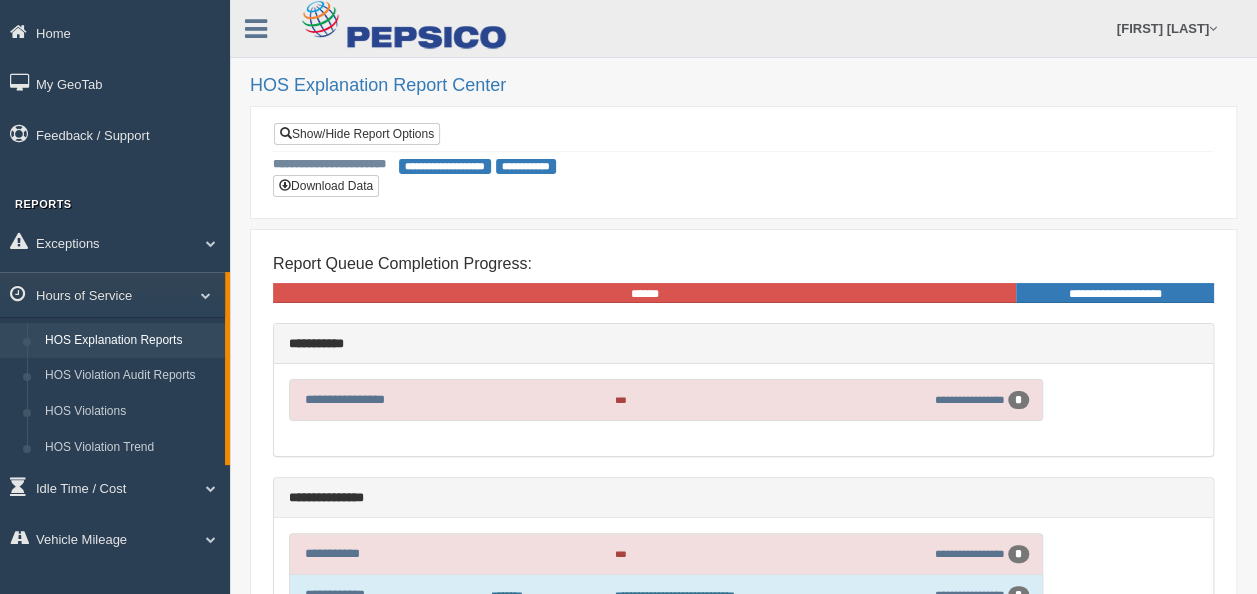 click on "**********" at bounding box center [743, 162] 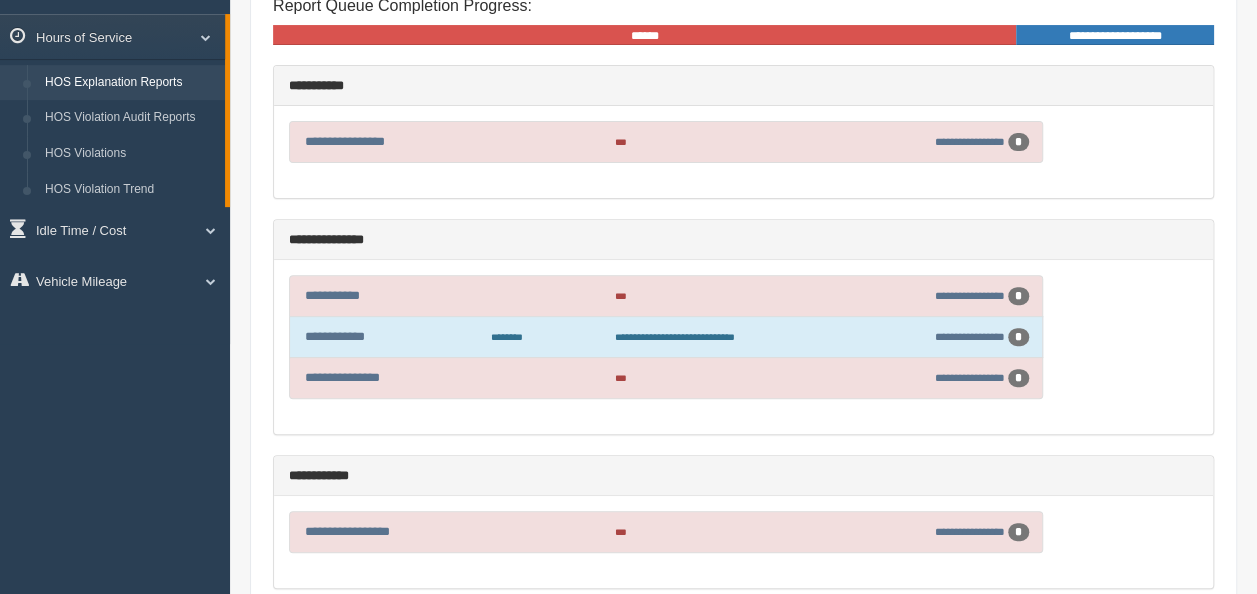 scroll, scrollTop: 0, scrollLeft: 0, axis: both 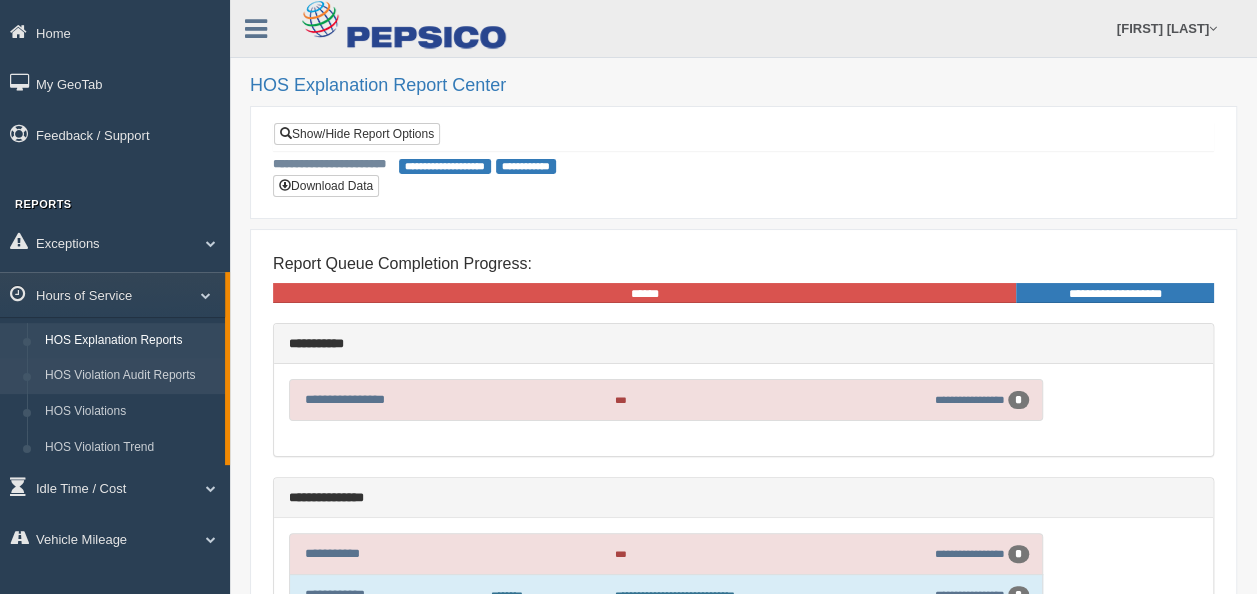 click on "HOS Violation Audit Reports" at bounding box center [130, 376] 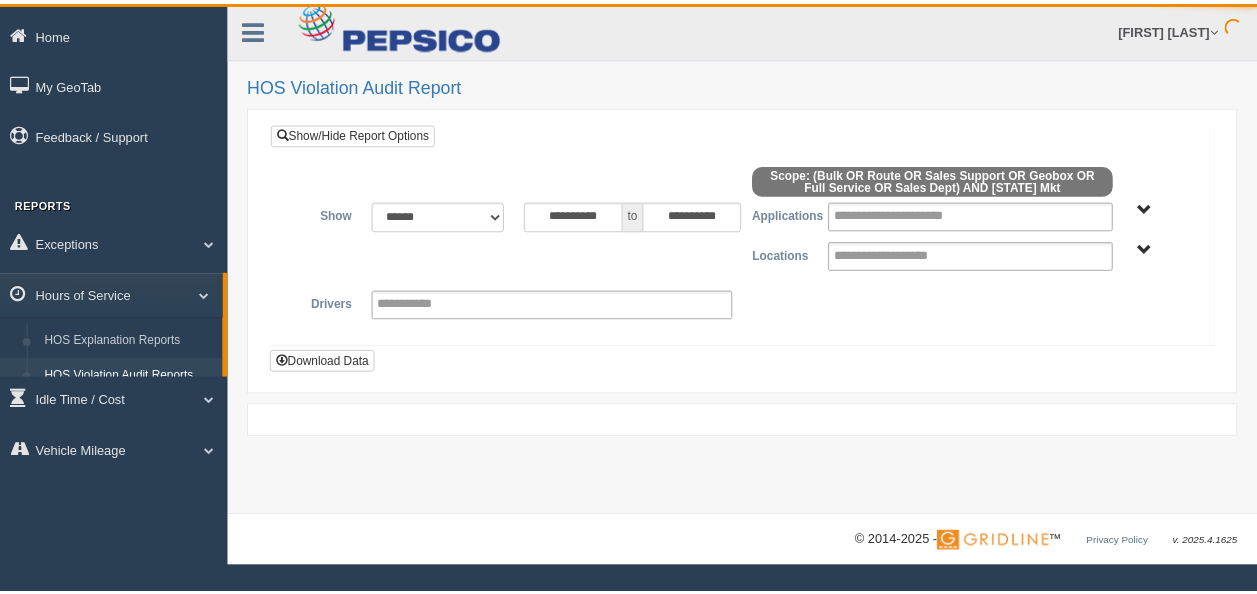 scroll, scrollTop: 0, scrollLeft: 0, axis: both 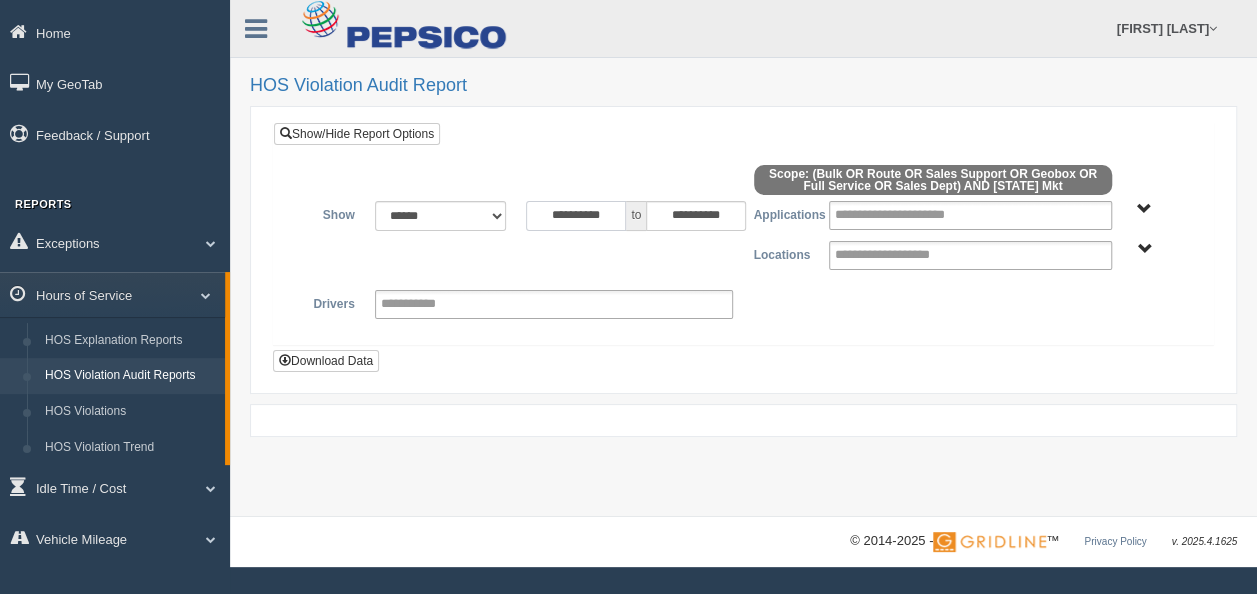 click on "**********" at bounding box center (576, 216) 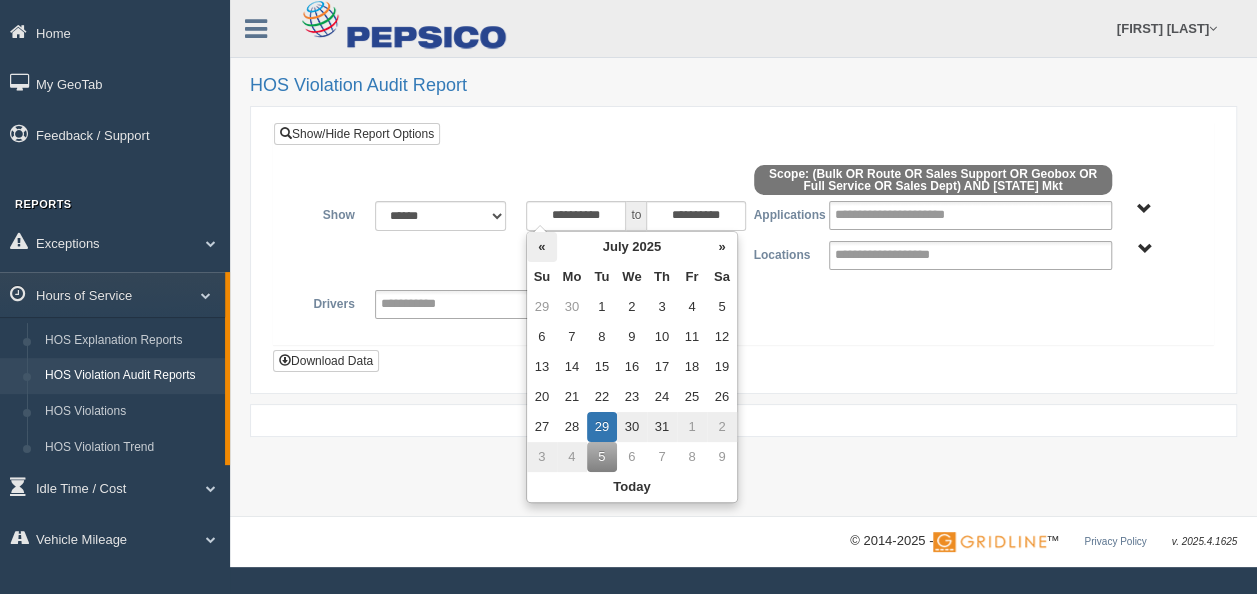 click on "«" at bounding box center [542, 247] 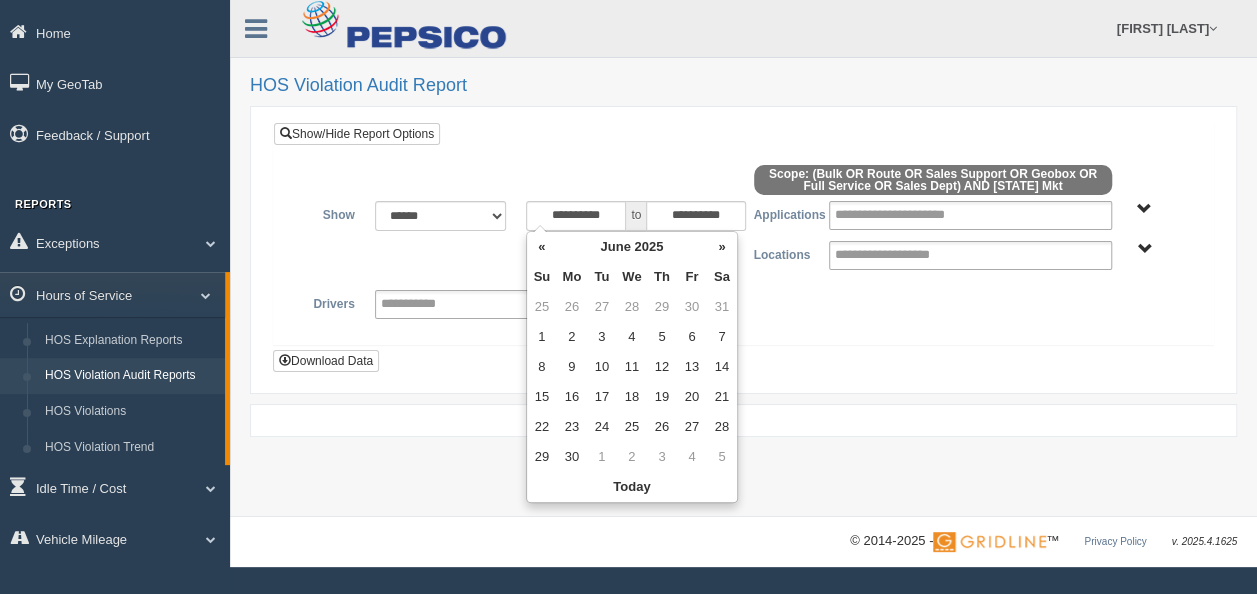 click on "«" at bounding box center [542, 247] 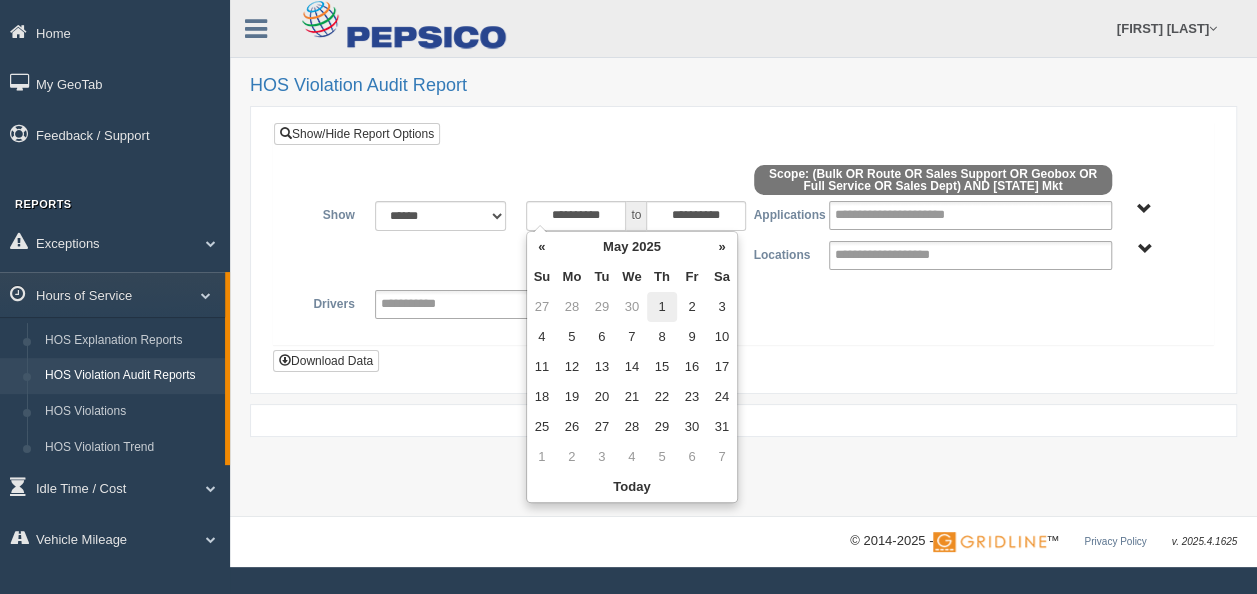 click on "1" at bounding box center (662, 307) 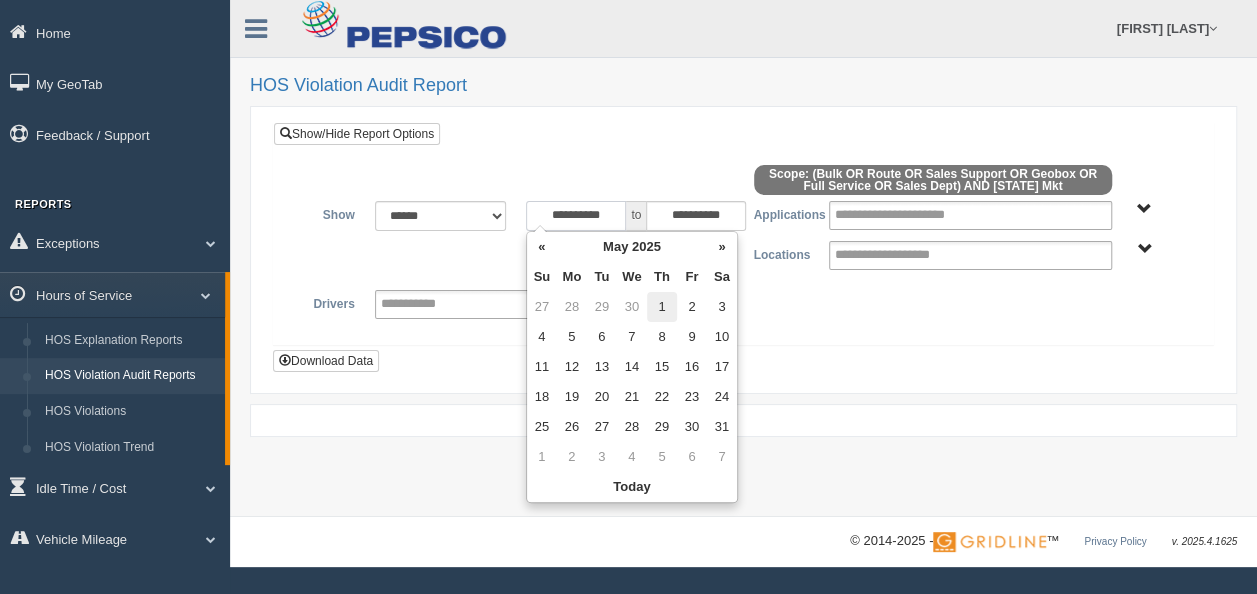 type on "**********" 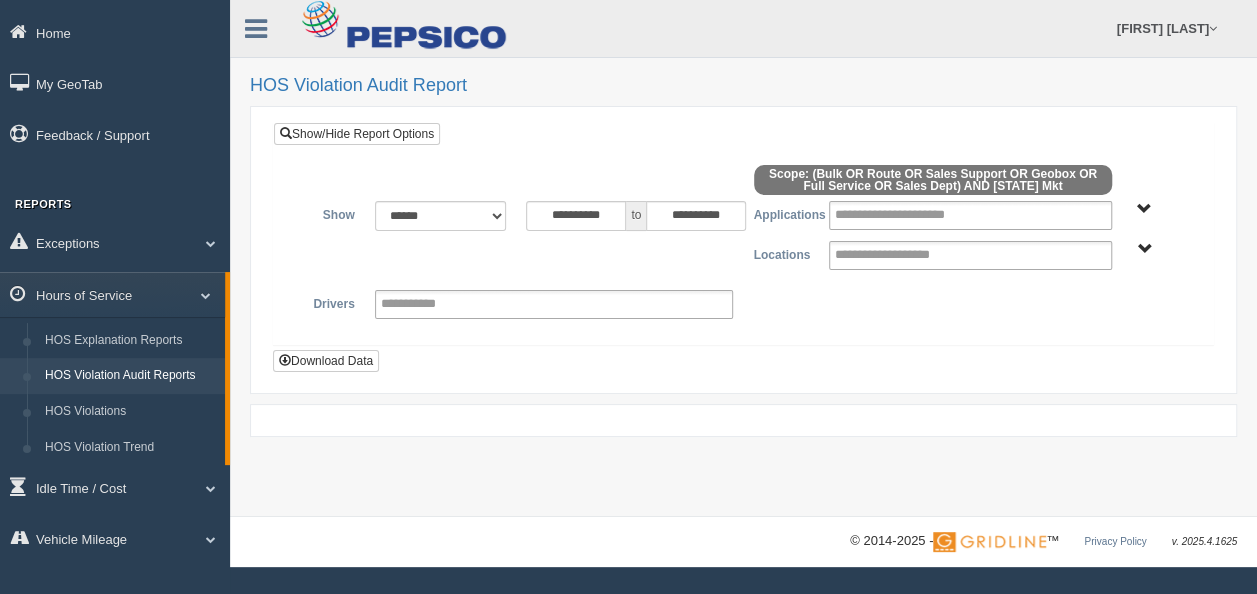click on "**********" at bounding box center [743, 304] 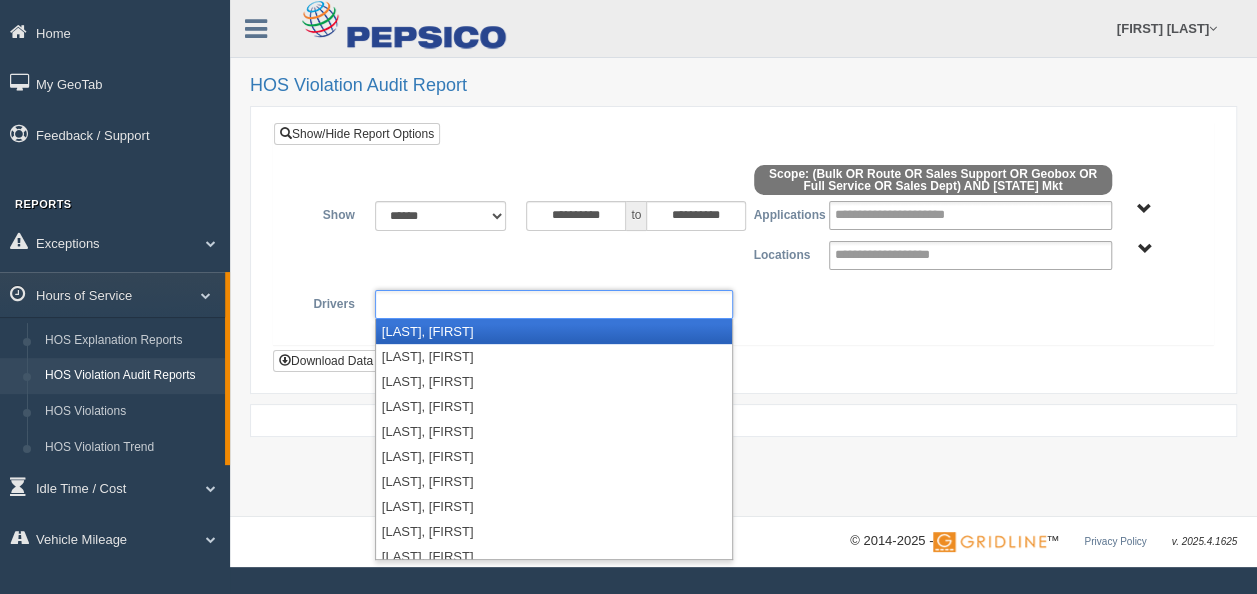 click at bounding box center [554, 304] 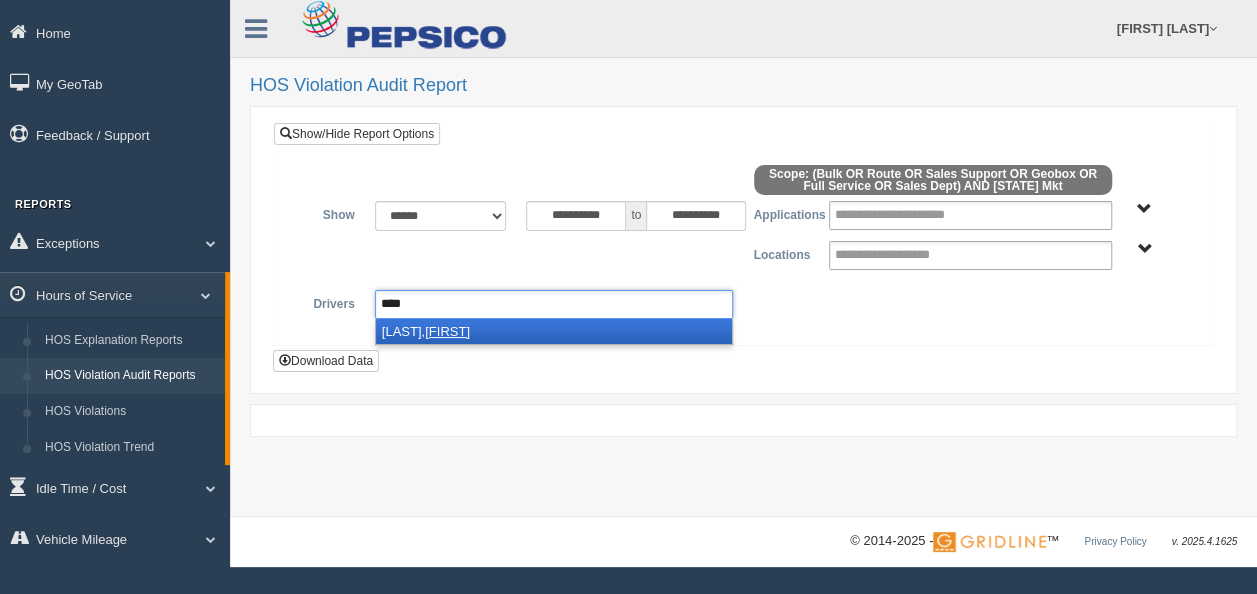 type on "****" 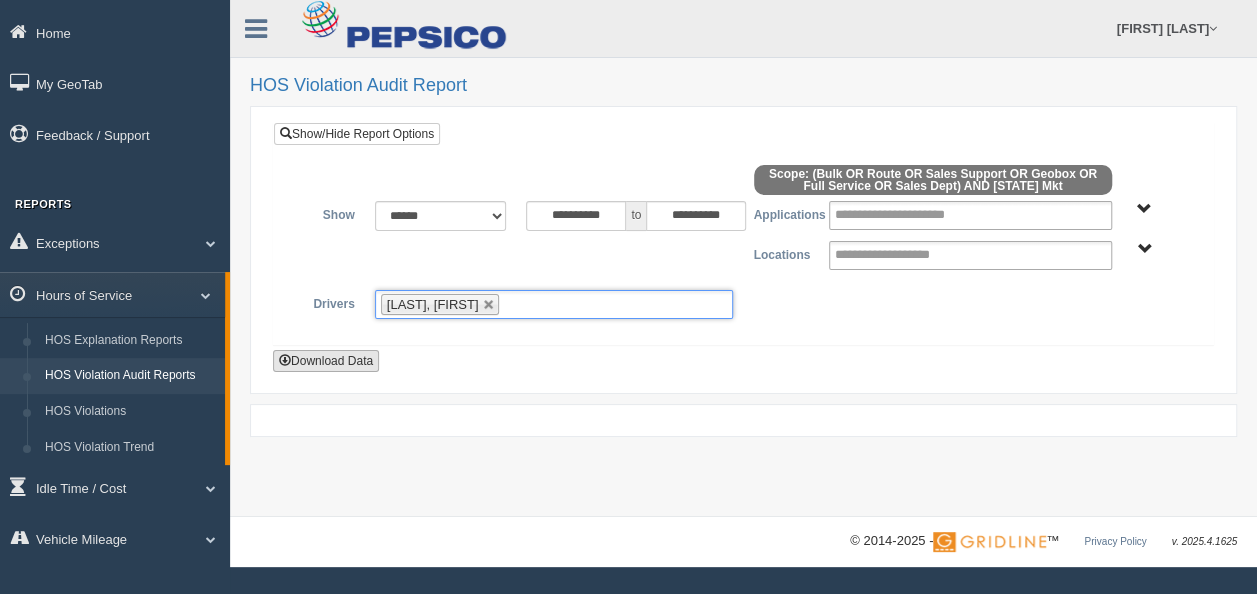 click on "Download Data" at bounding box center (326, 361) 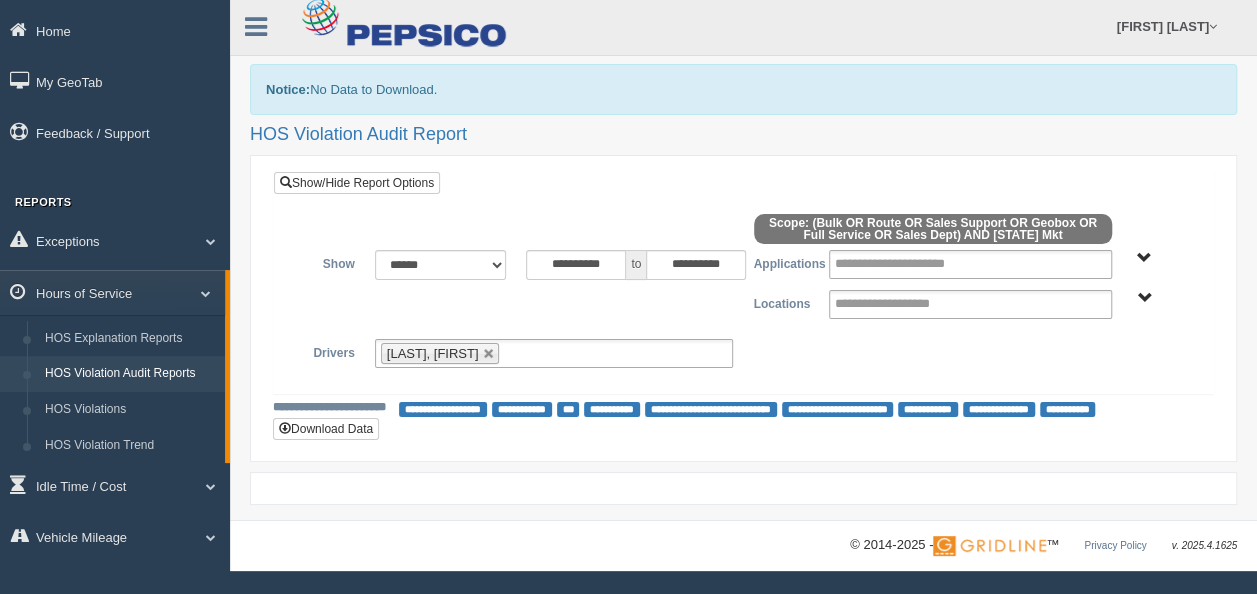 scroll, scrollTop: 0, scrollLeft: 0, axis: both 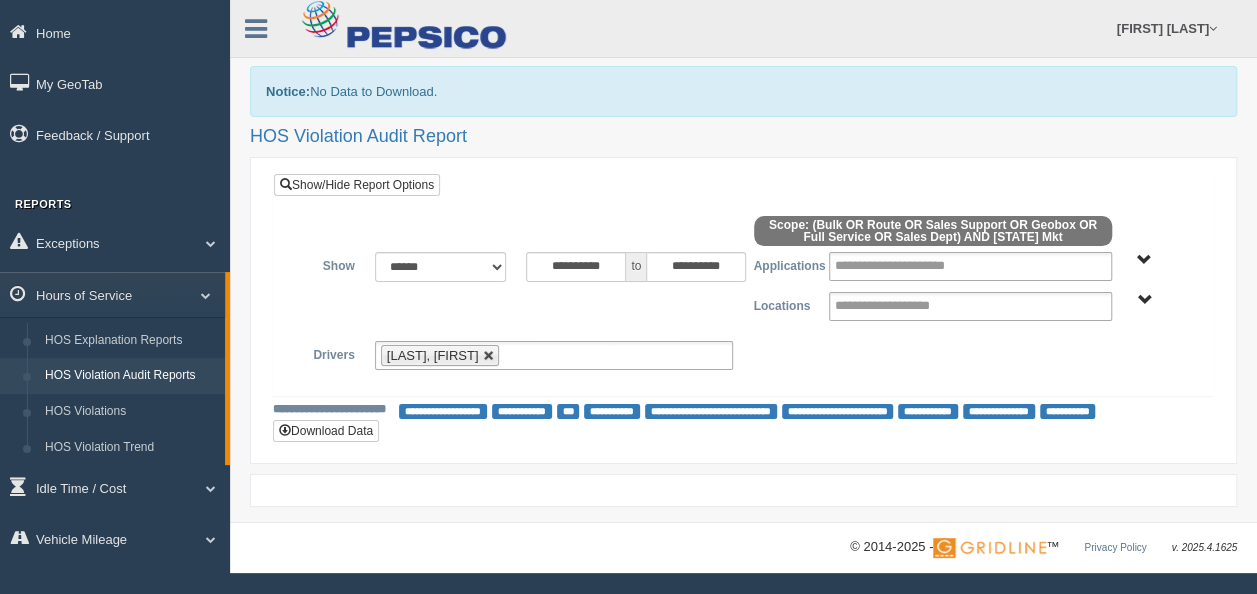 click at bounding box center (489, 356) 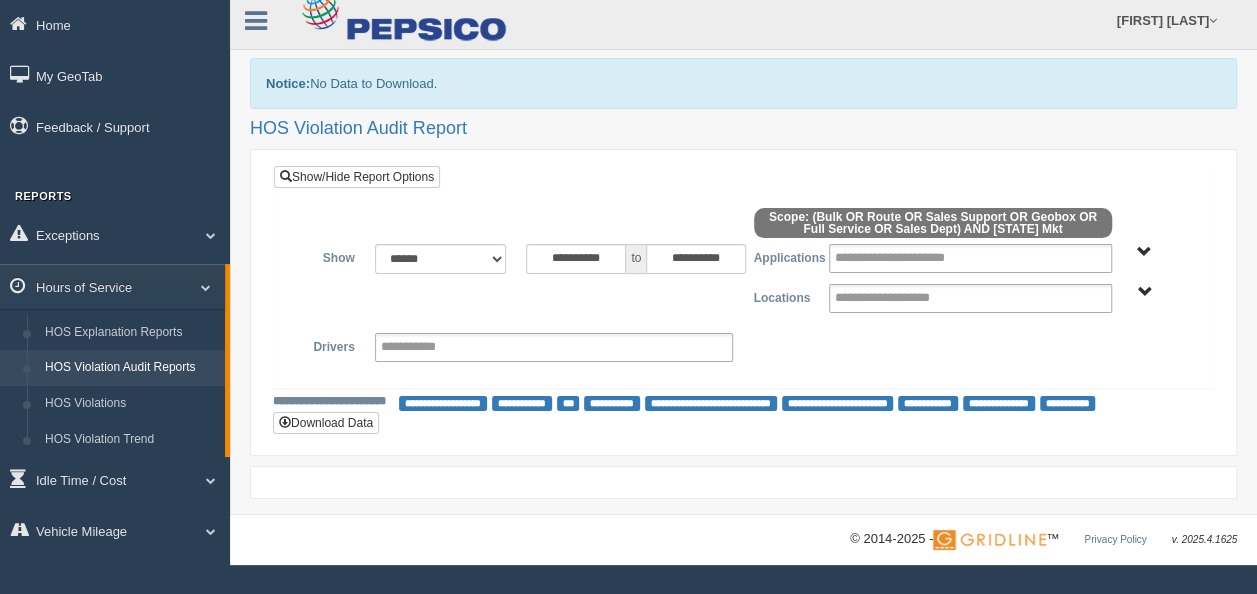 scroll, scrollTop: 10, scrollLeft: 0, axis: vertical 